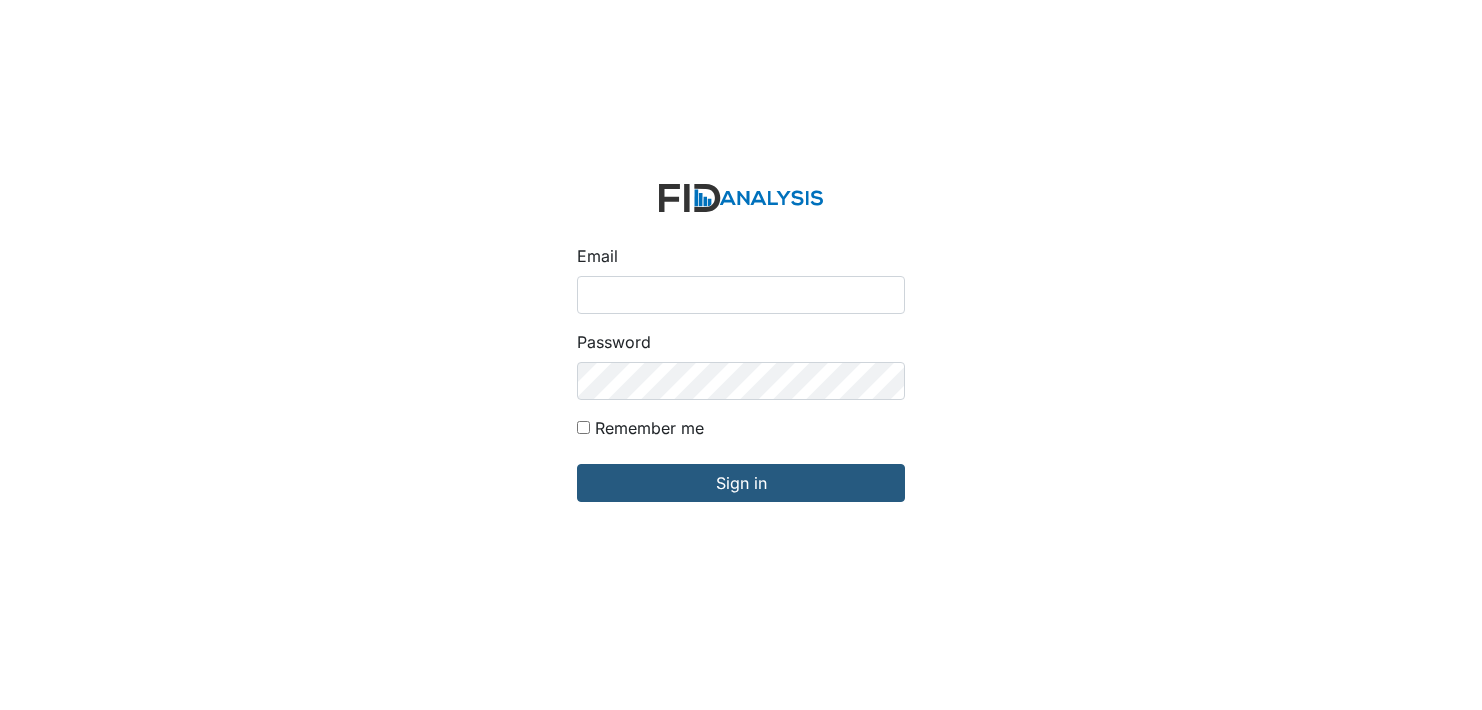 scroll, scrollTop: 0, scrollLeft: 0, axis: both 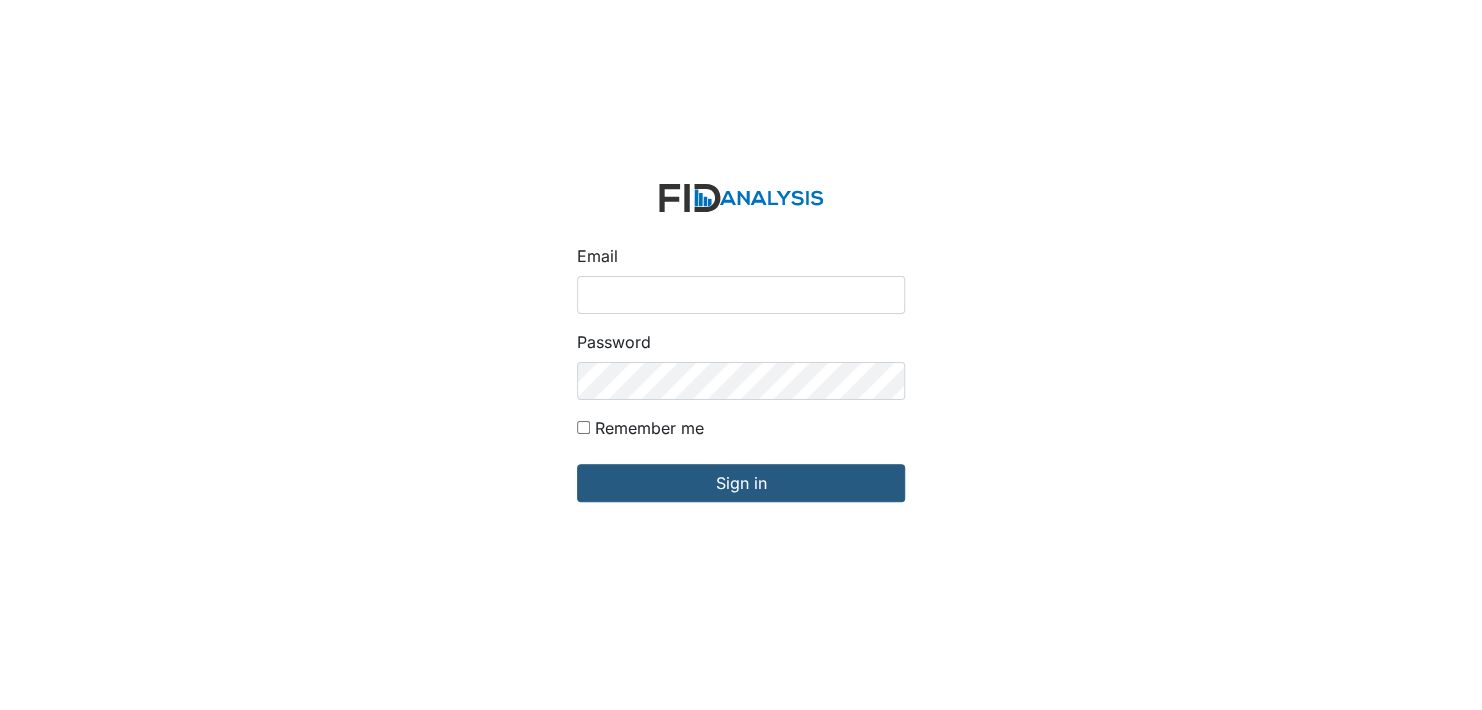 click on "Email" at bounding box center (741, 295) 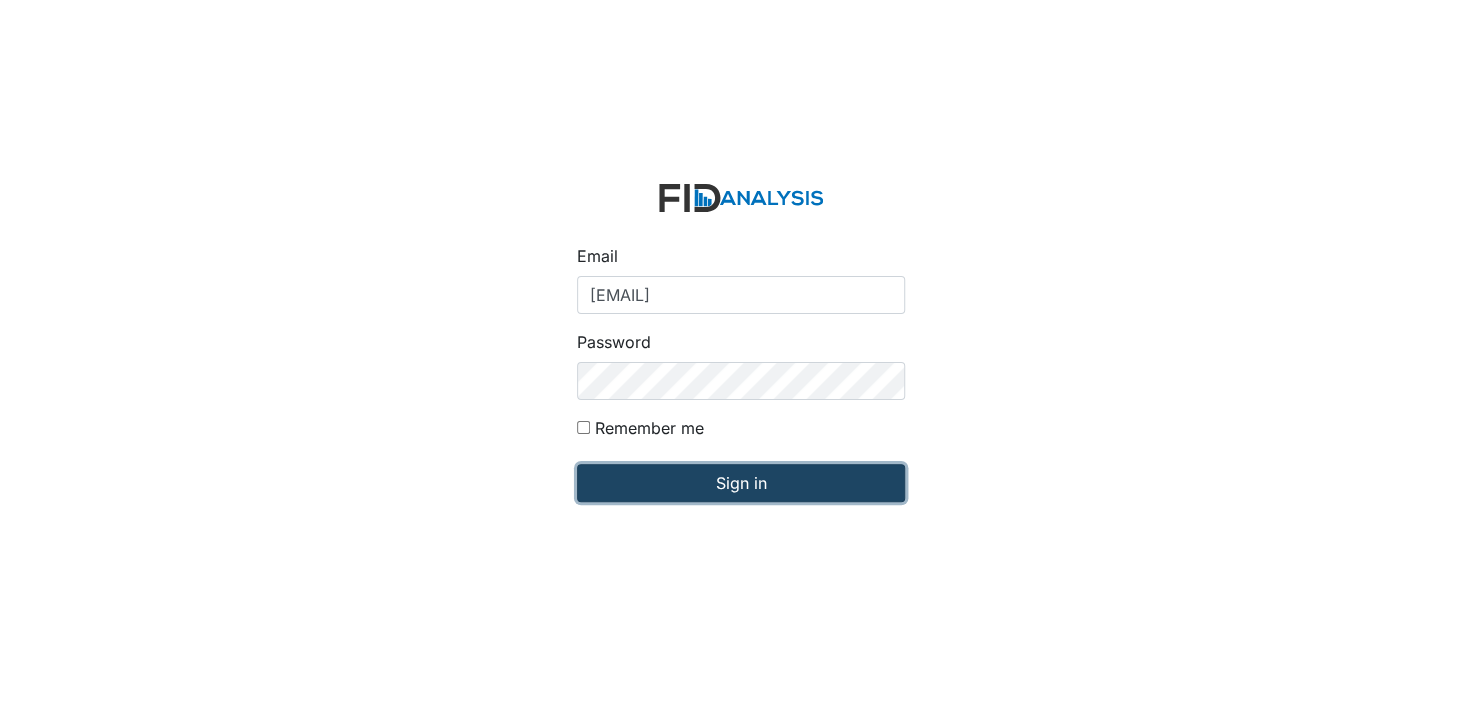 click on "Sign in" at bounding box center (741, 483) 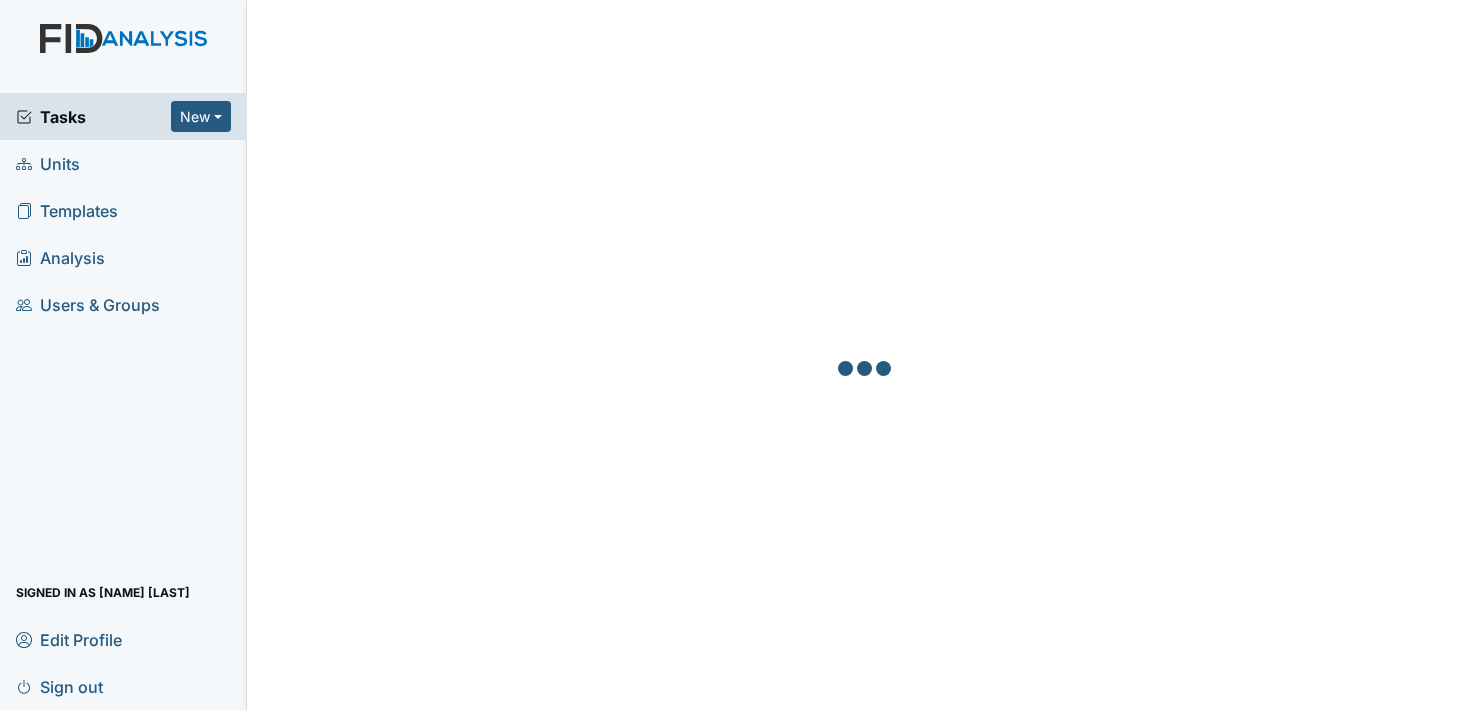 scroll, scrollTop: 0, scrollLeft: 0, axis: both 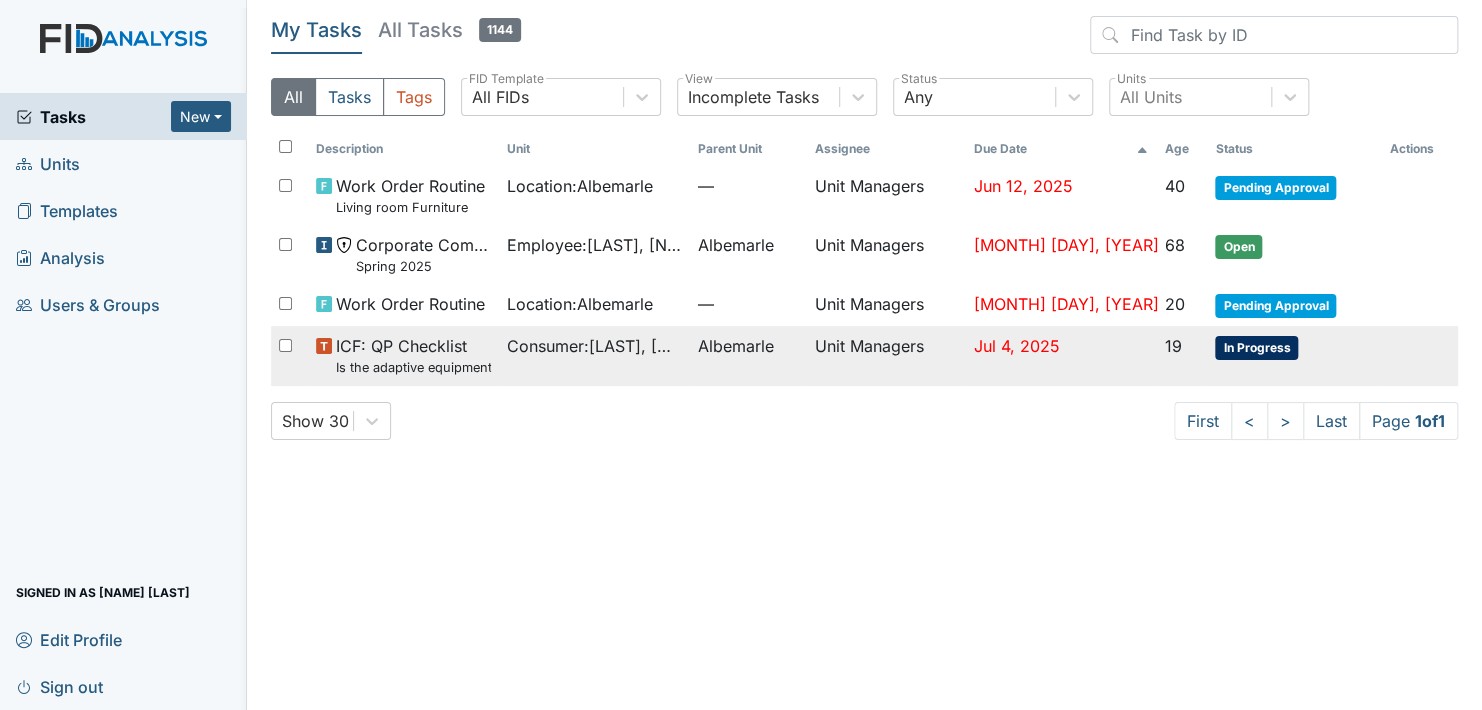 click on "In Progress" at bounding box center (1256, 348) 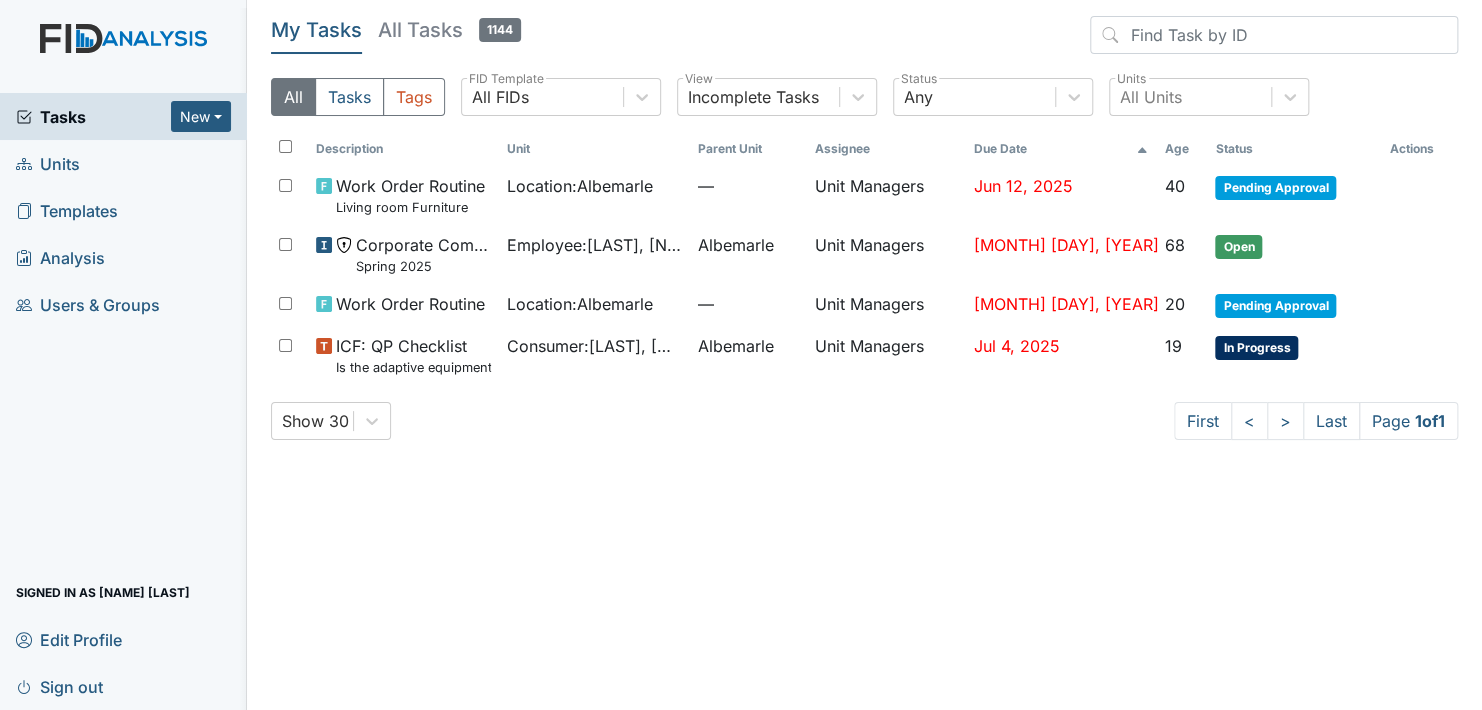 click on "Units" at bounding box center [123, 163] 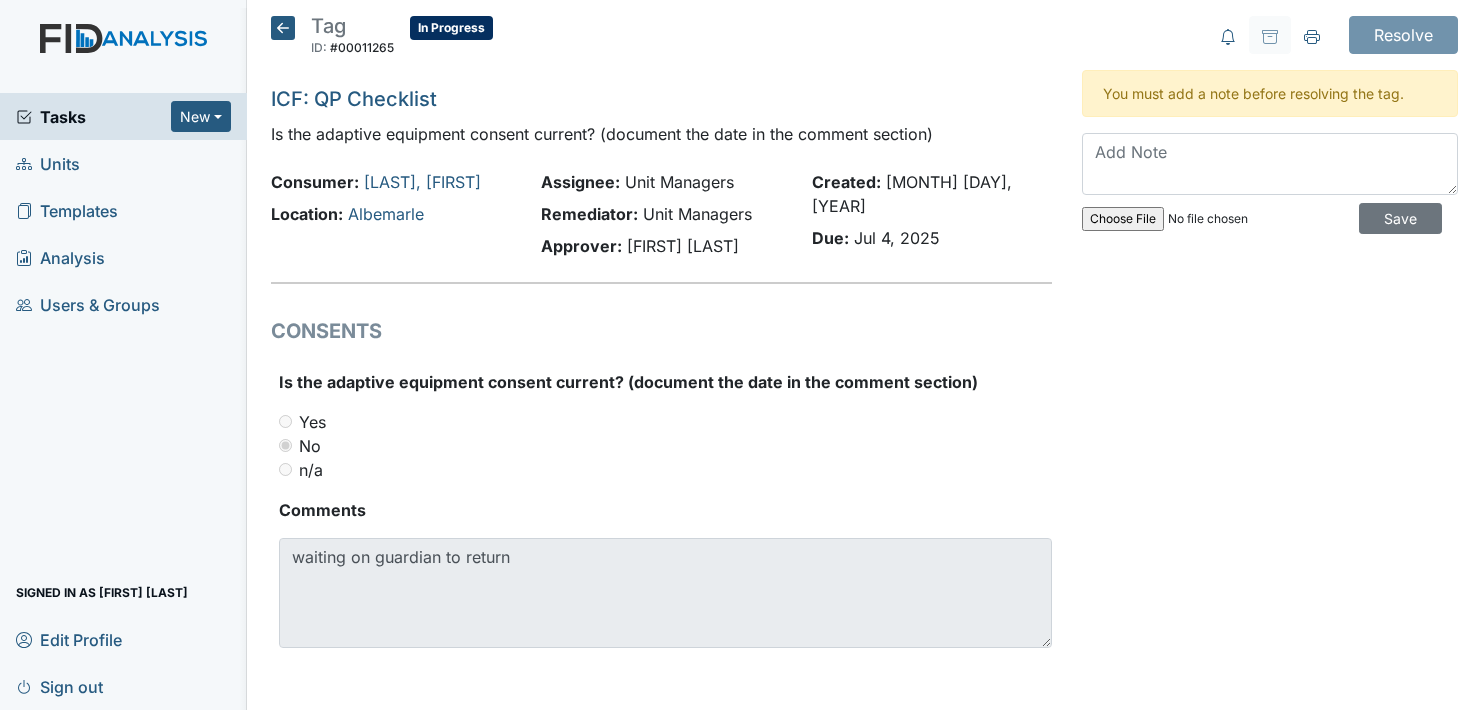 scroll, scrollTop: 0, scrollLeft: 0, axis: both 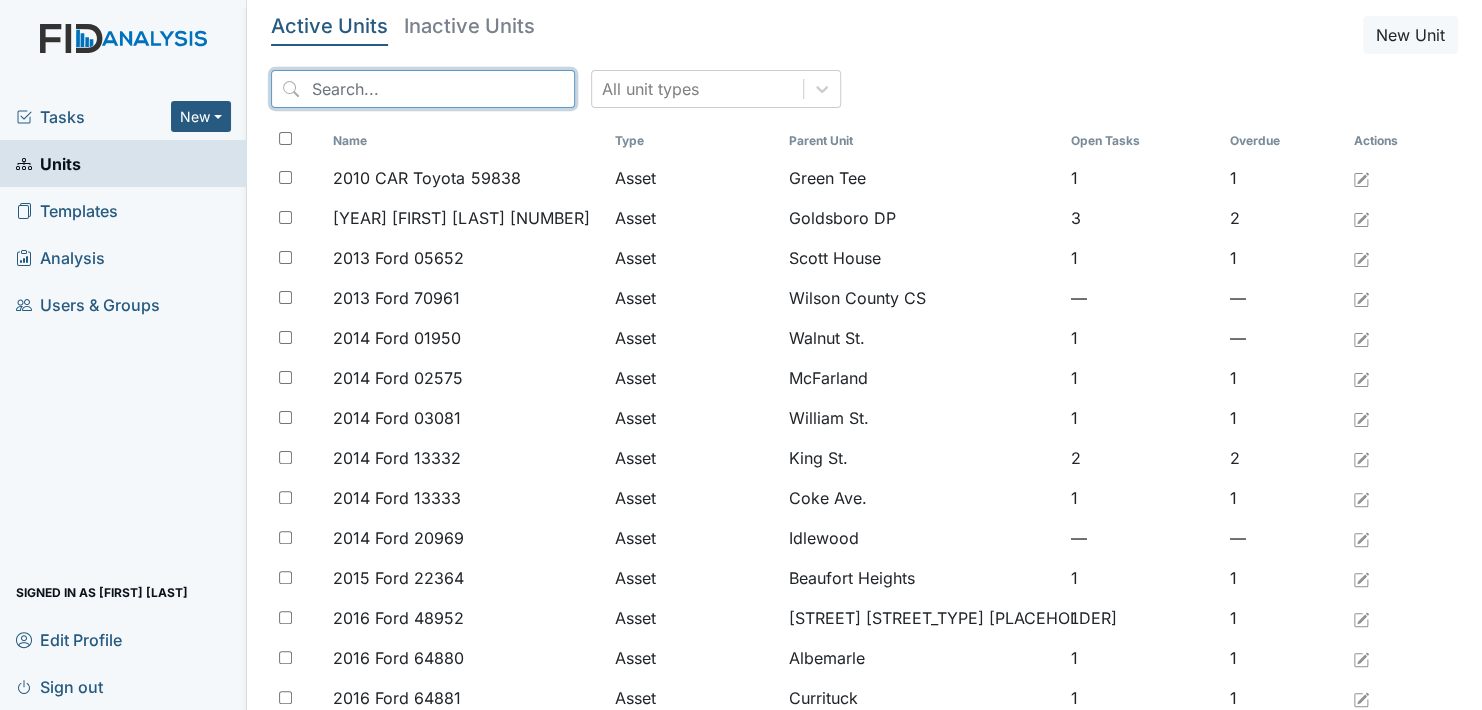 click at bounding box center [423, 89] 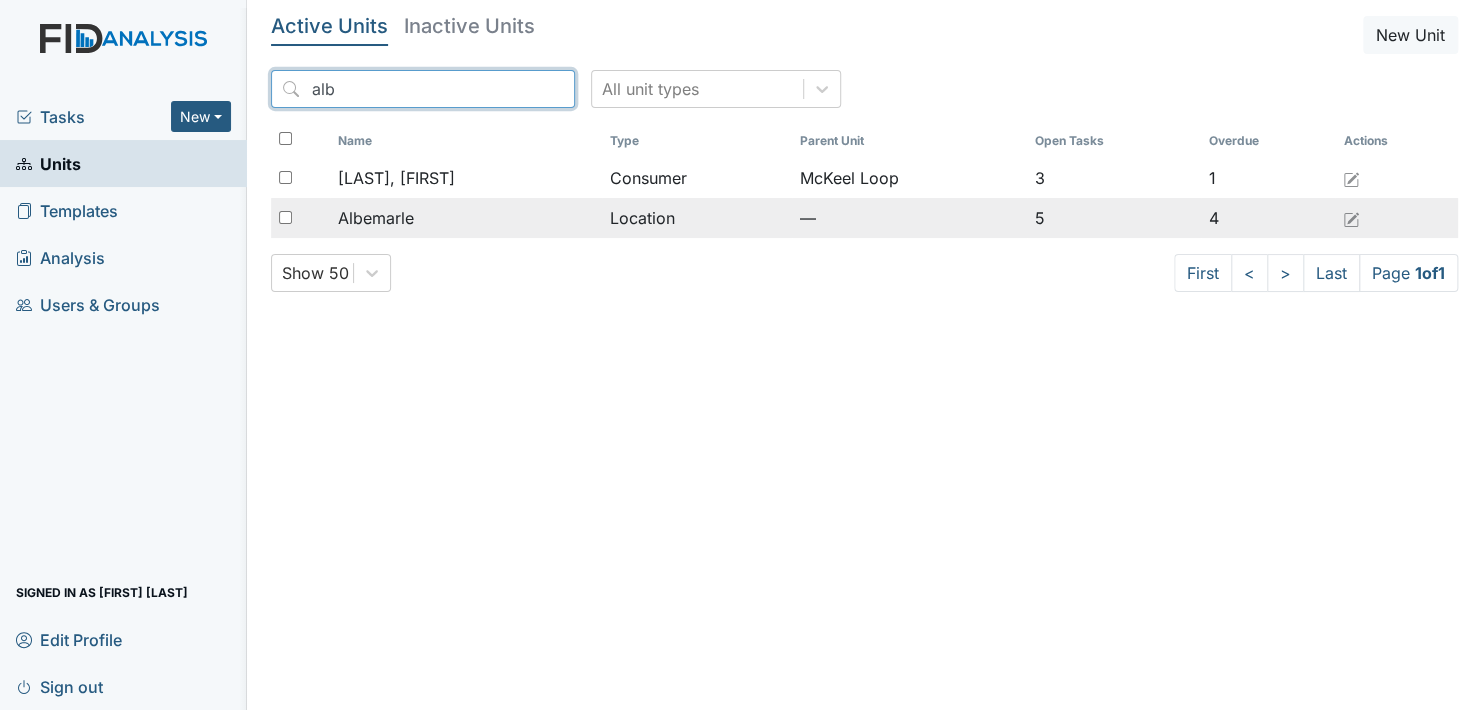 type on "alb" 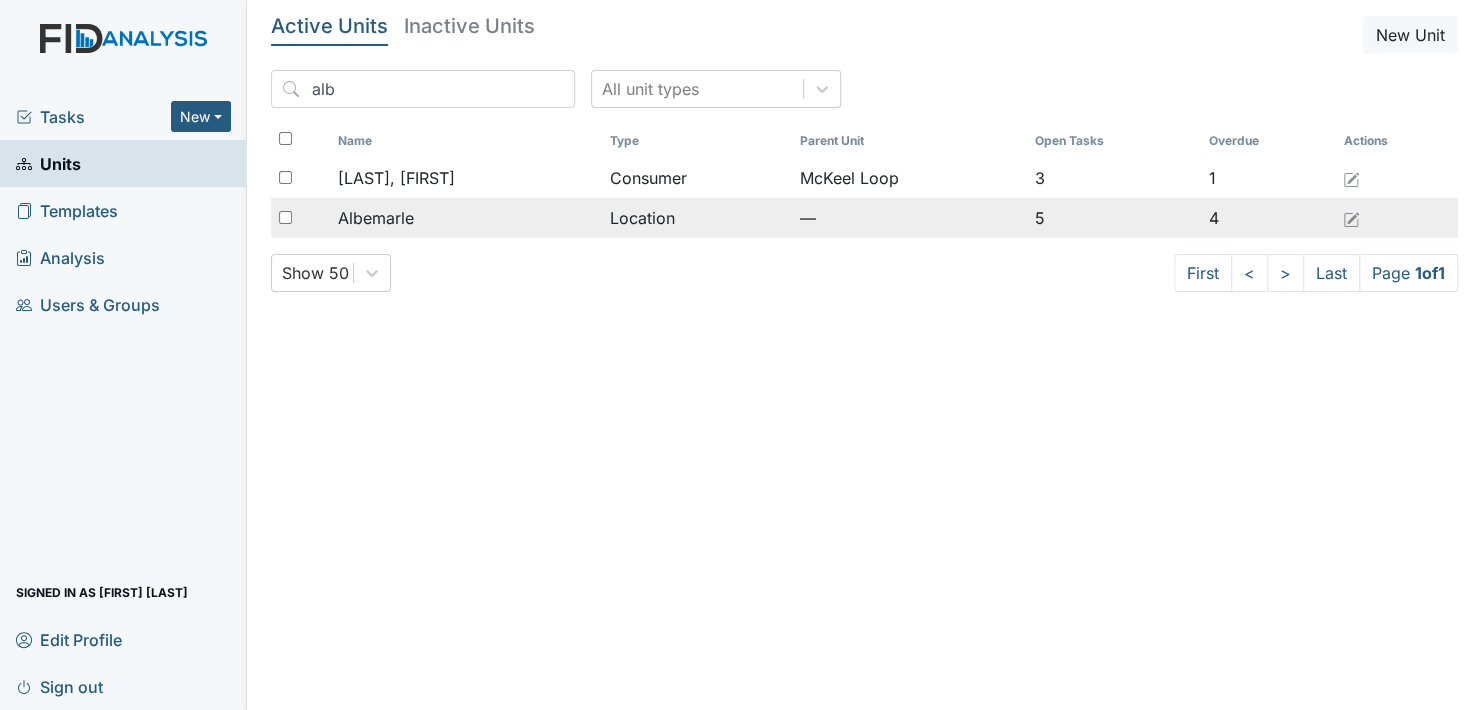 click on "Albemarle" at bounding box center (396, 178) 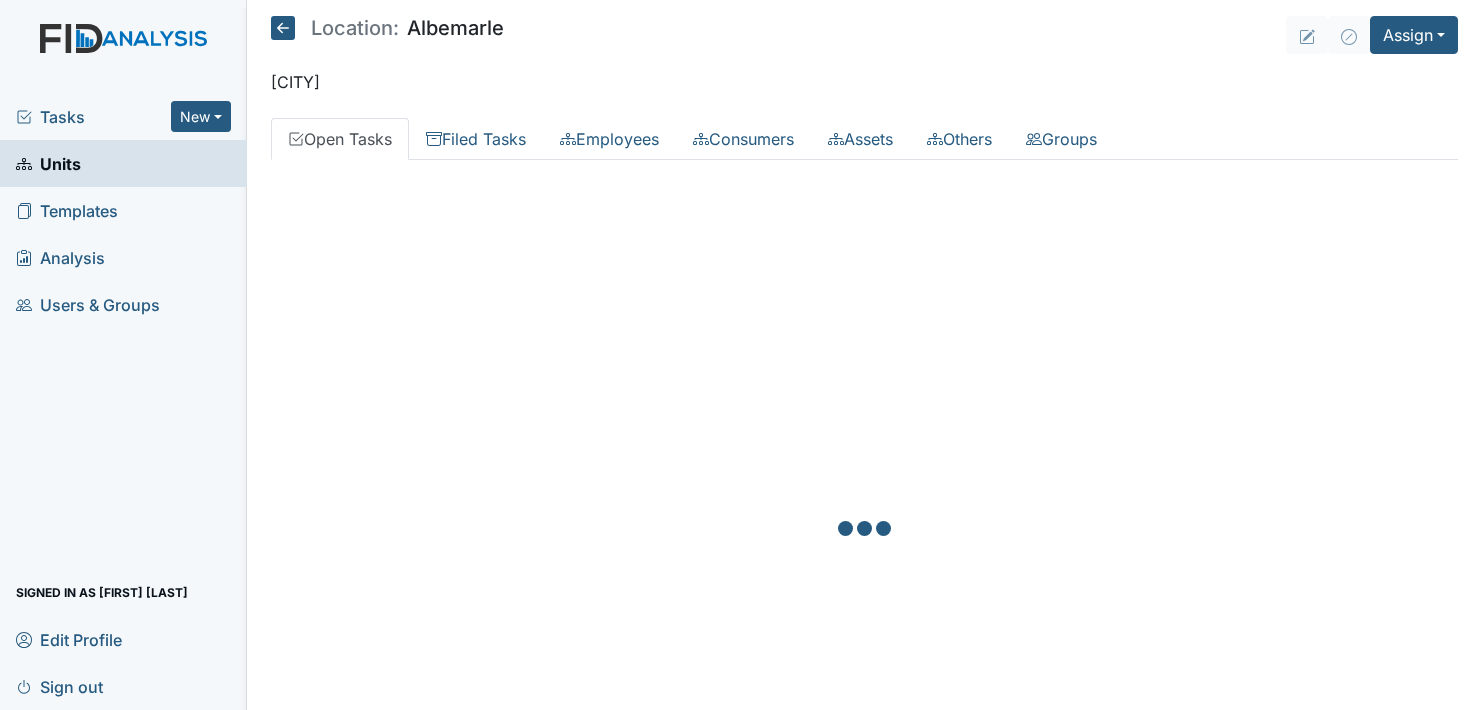 scroll, scrollTop: 0, scrollLeft: 0, axis: both 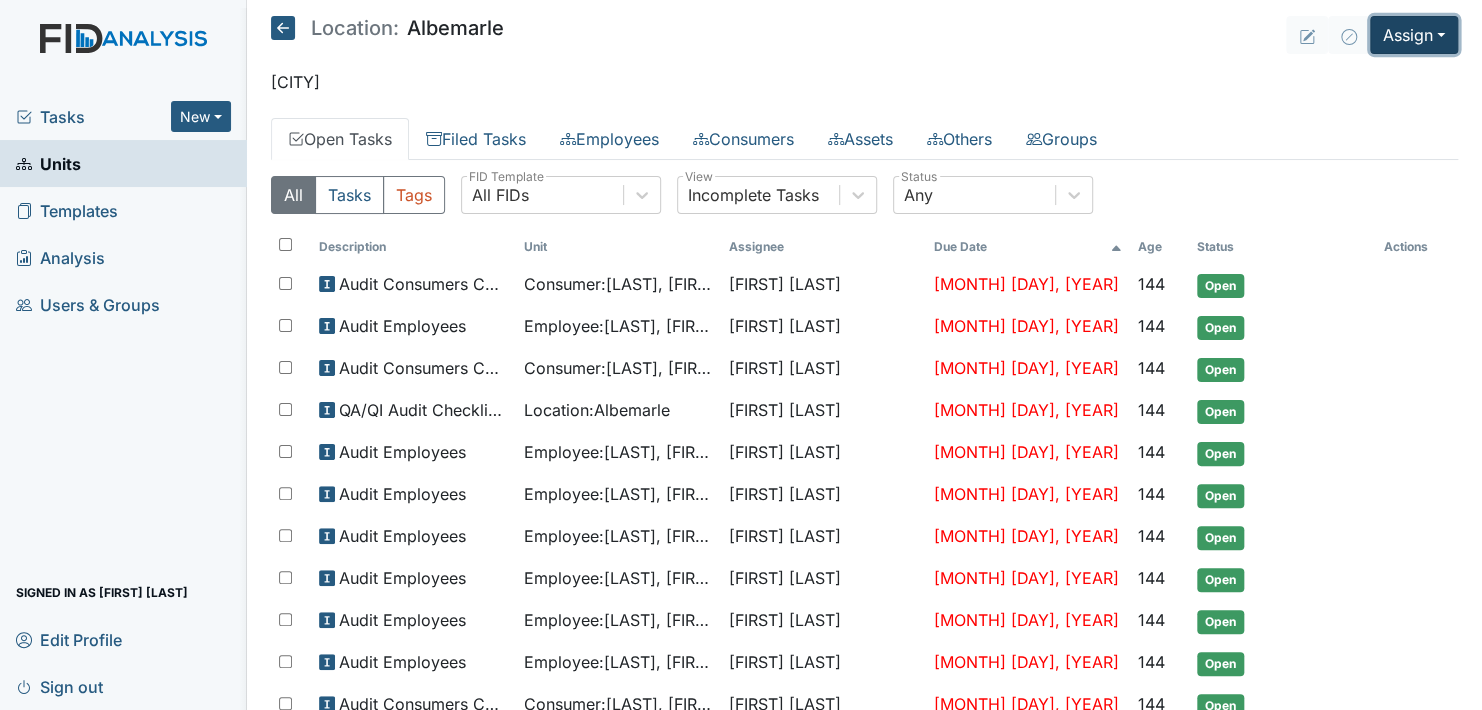 click on "Assign" at bounding box center (1414, 35) 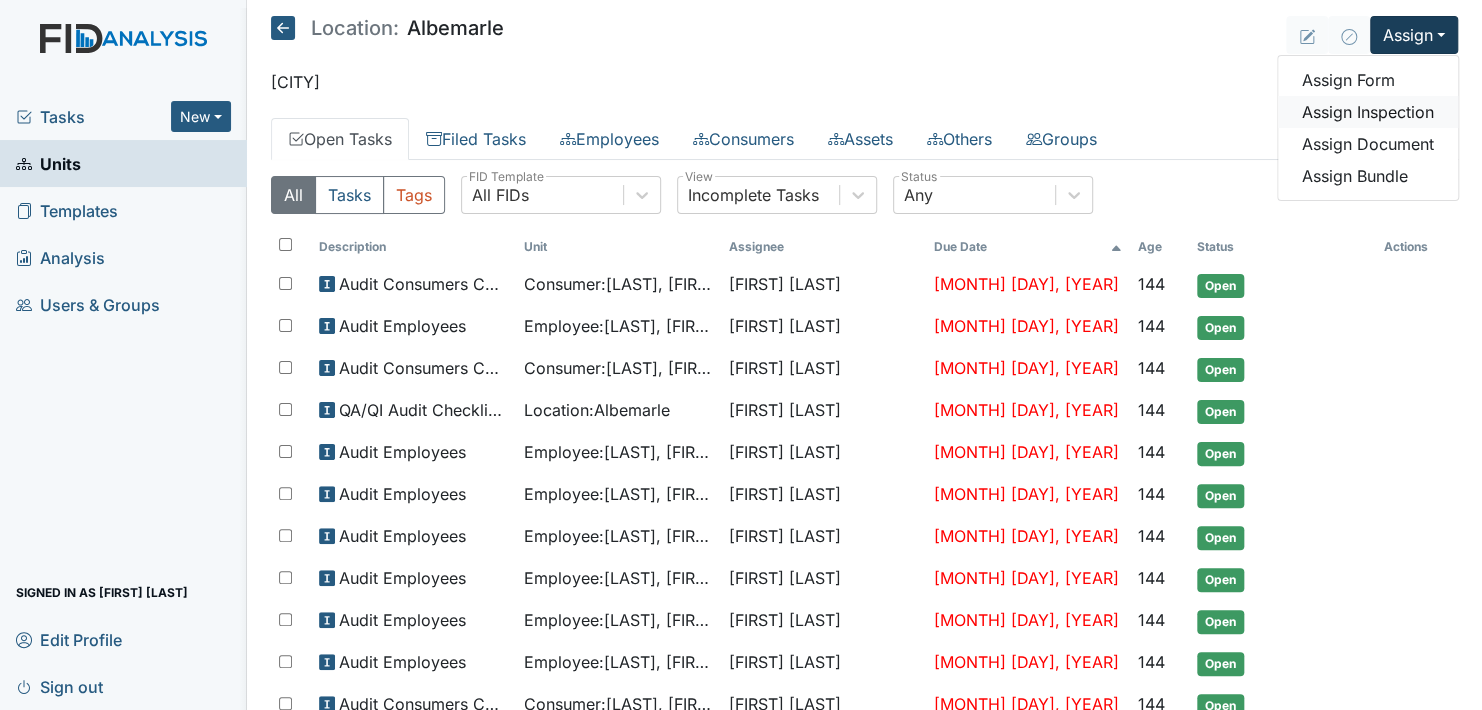 click on "Assign Inspection" at bounding box center [1368, 112] 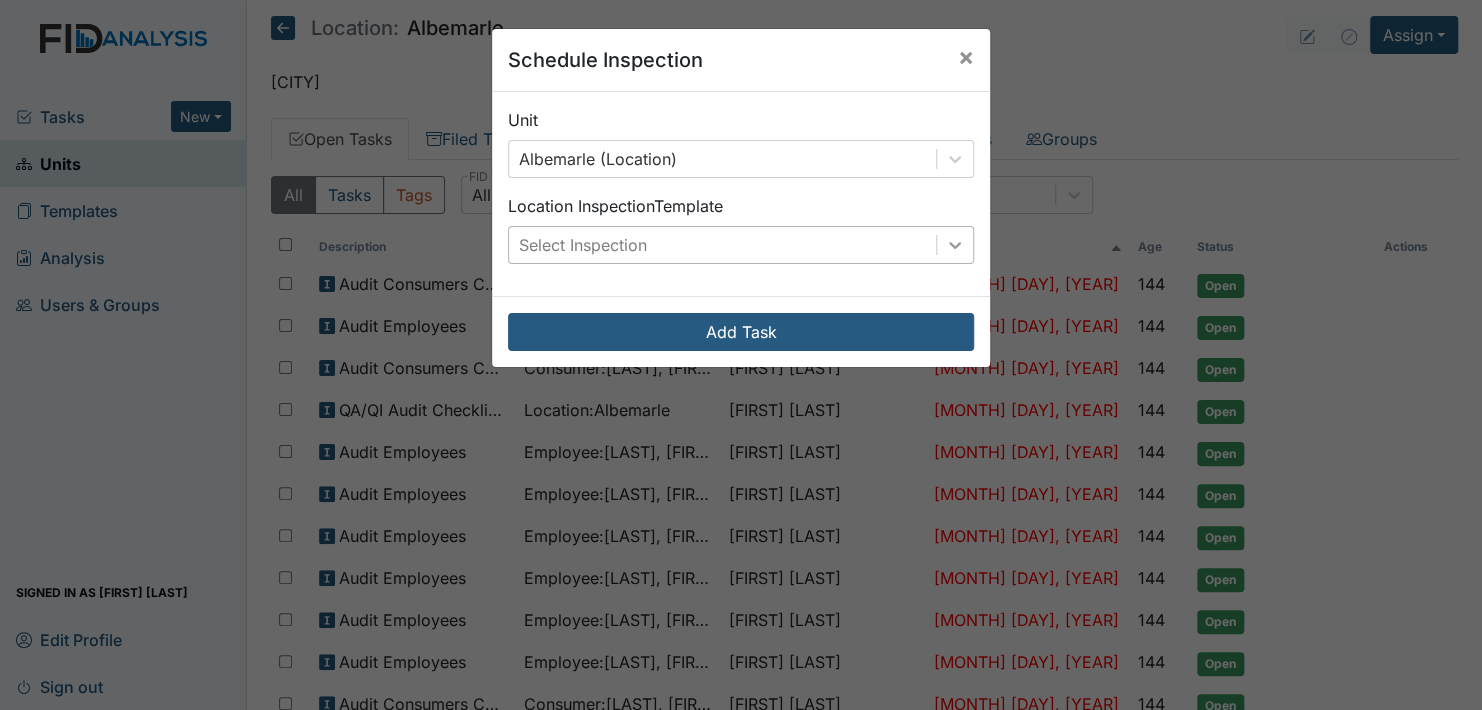 click at bounding box center [955, 159] 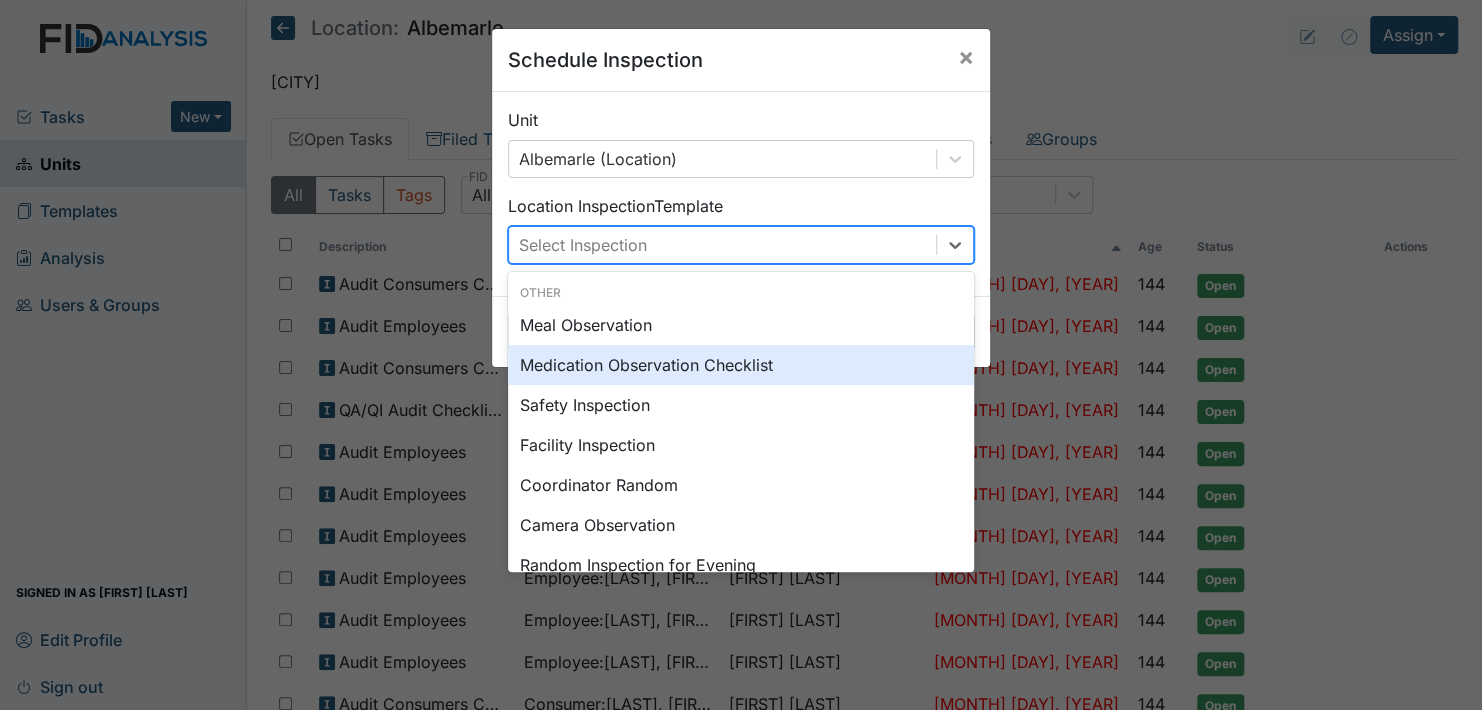 click on "Medication Observation Checklist" at bounding box center (741, 365) 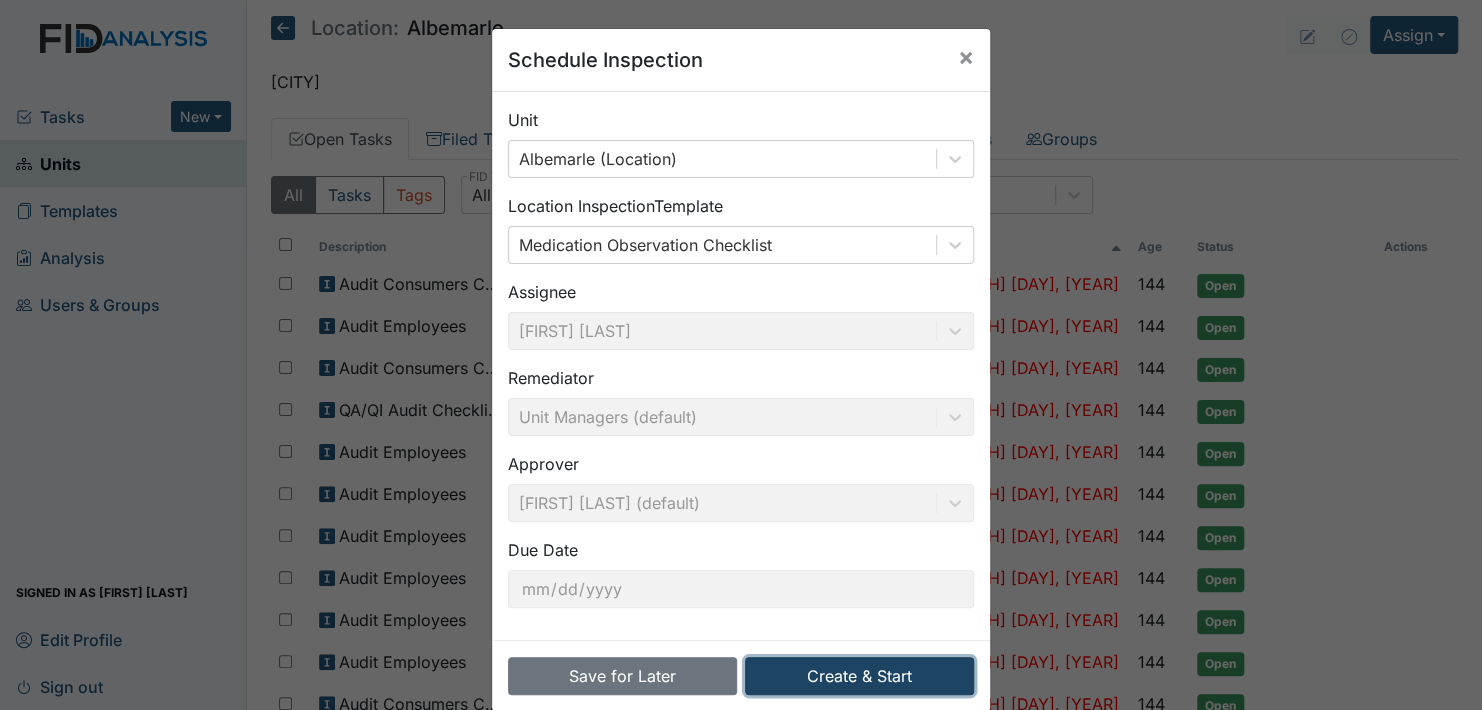 click on "Create & Start" at bounding box center (859, 676) 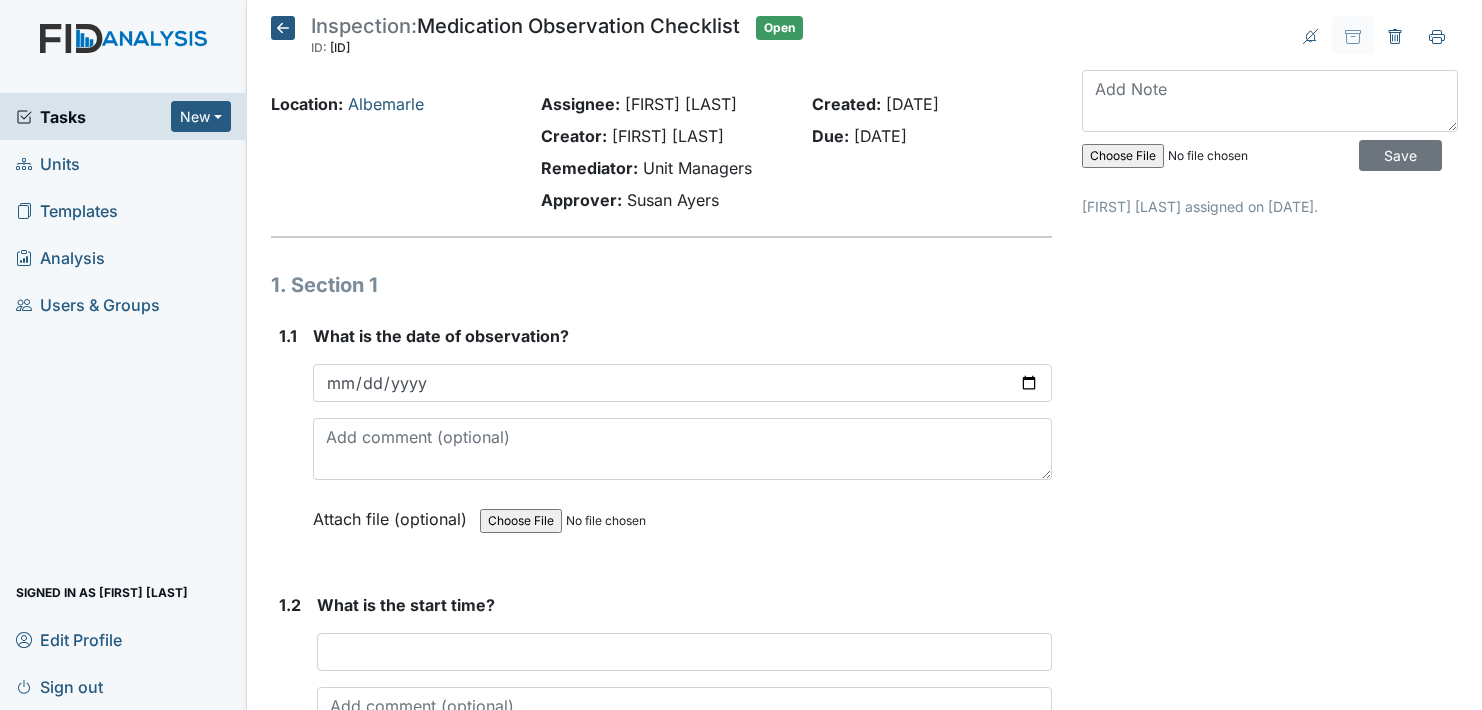 scroll, scrollTop: 0, scrollLeft: 0, axis: both 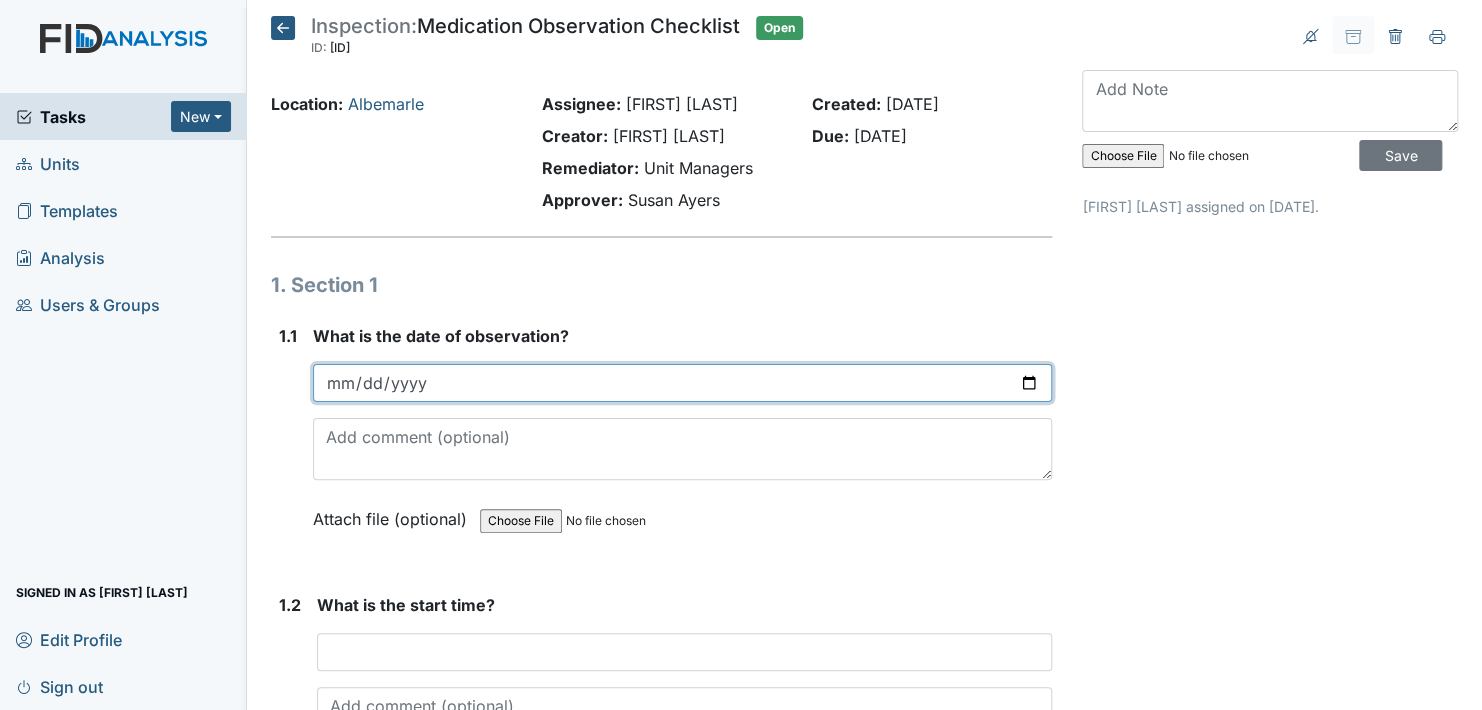 click at bounding box center [682, 383] 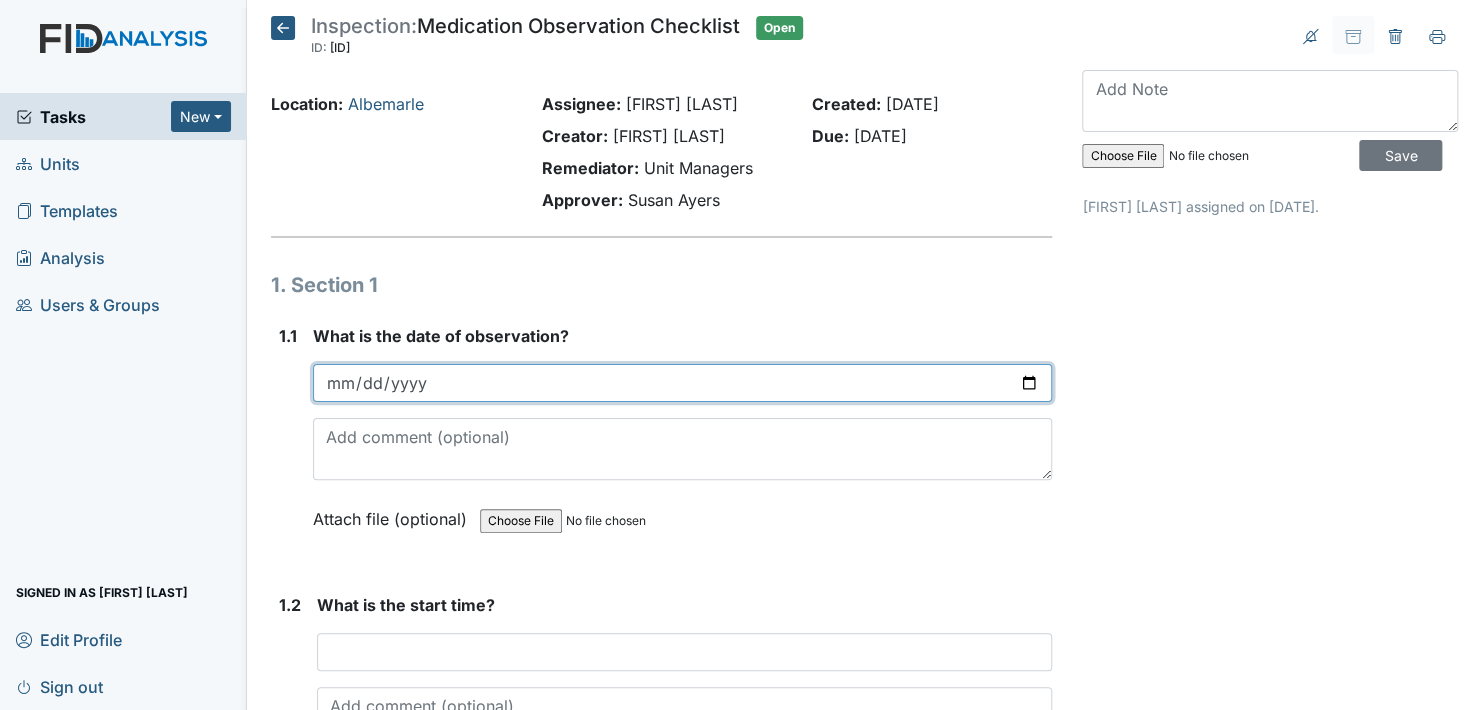 type on "2025-07-09" 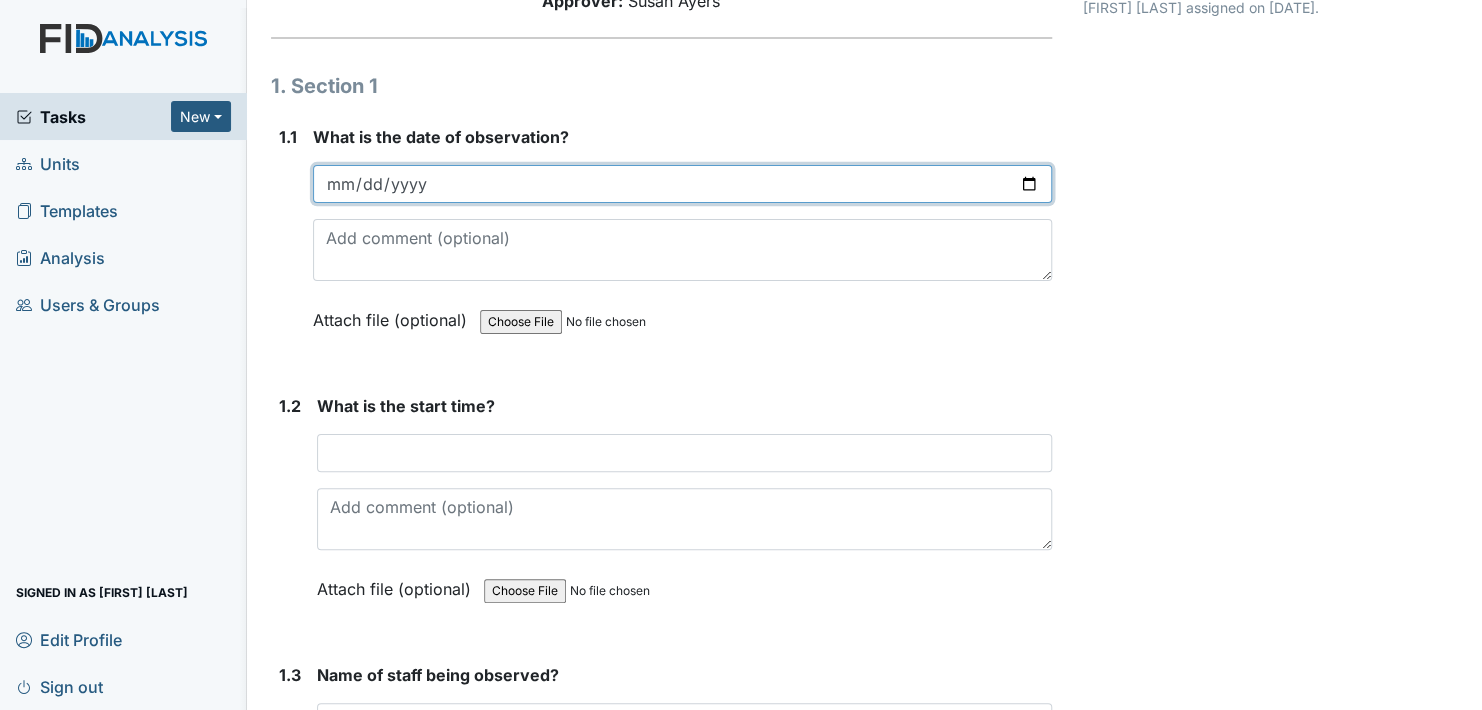 scroll, scrollTop: 200, scrollLeft: 0, axis: vertical 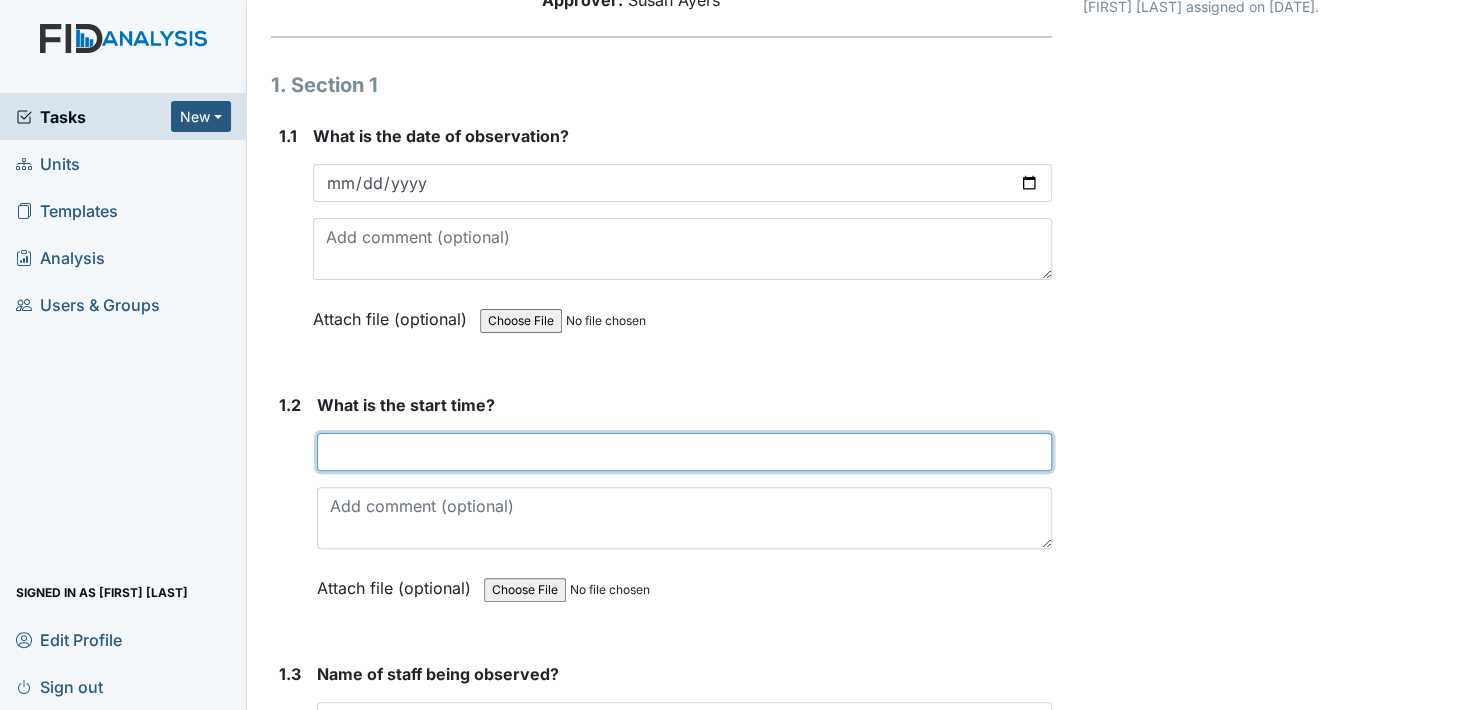 click at bounding box center [684, 452] 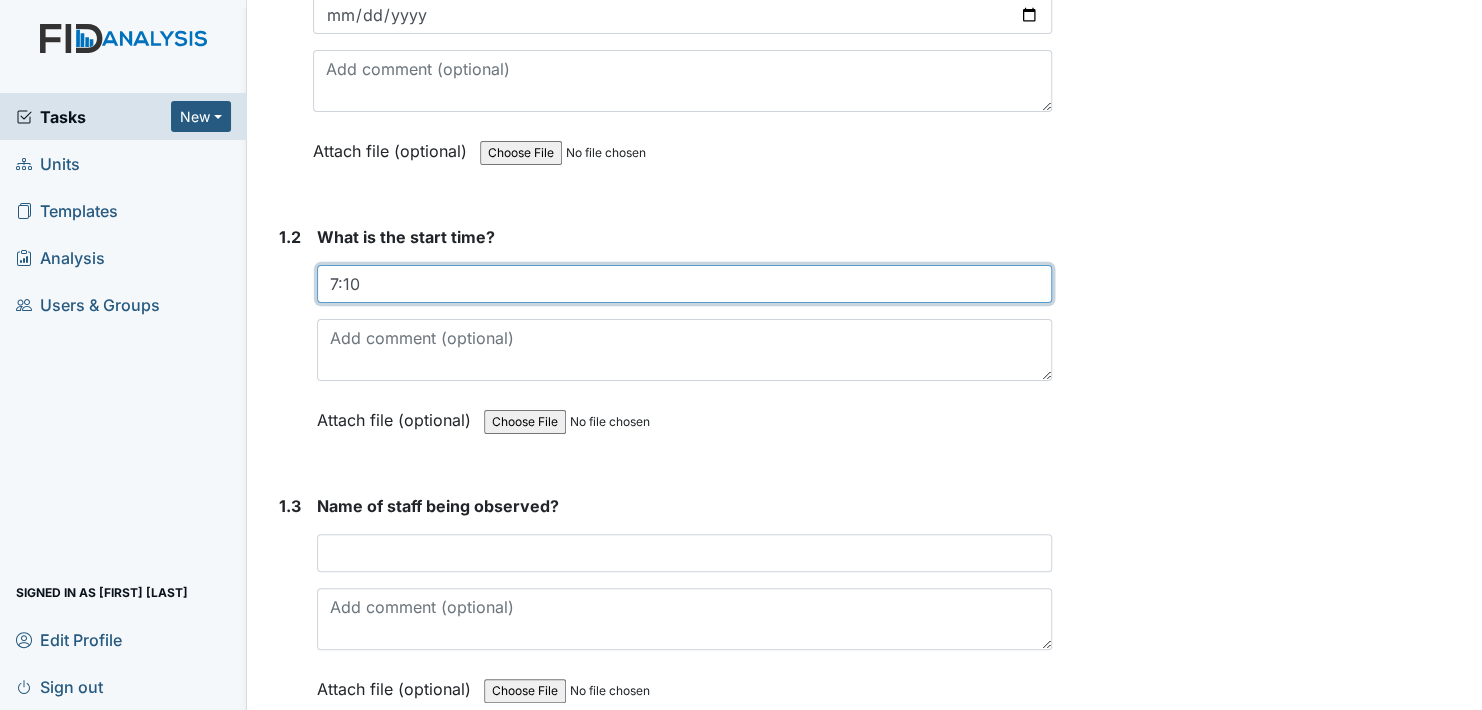 scroll, scrollTop: 400, scrollLeft: 0, axis: vertical 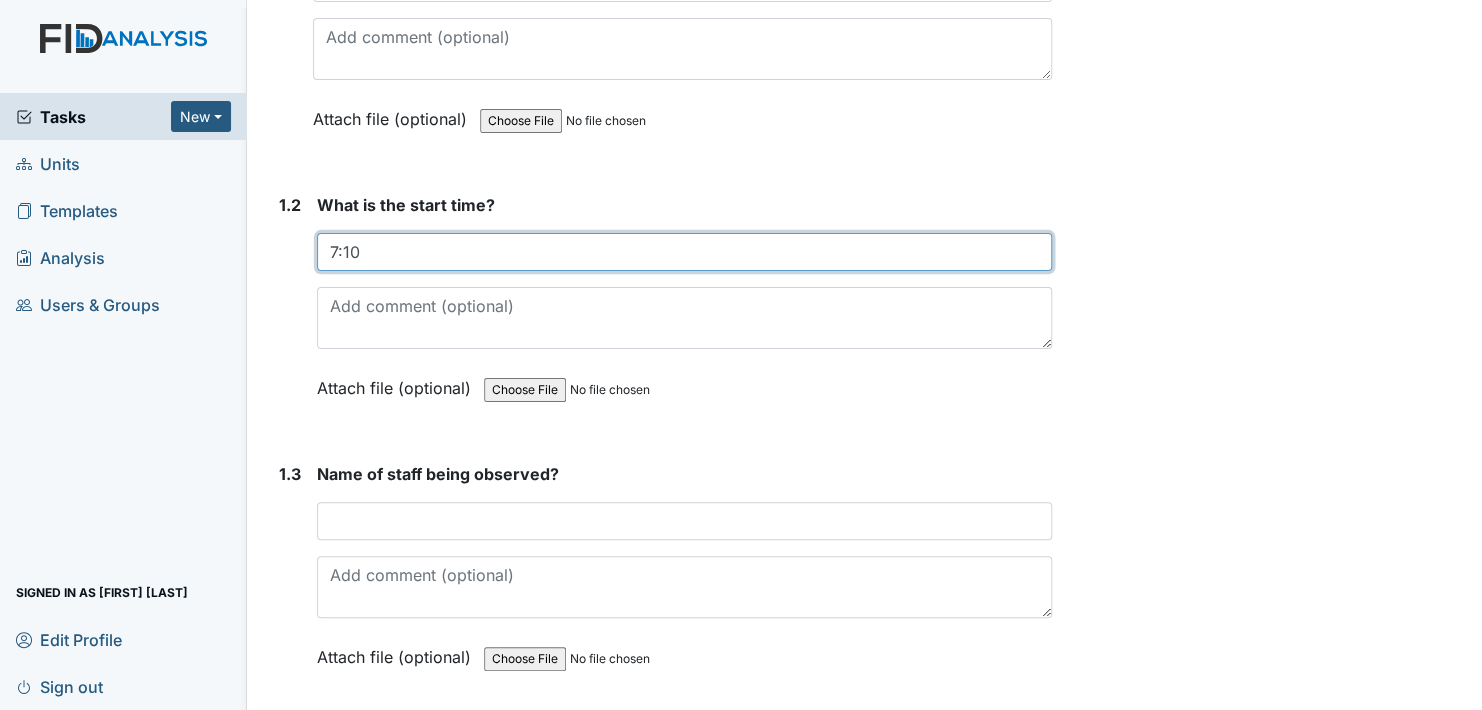 type on "7:10" 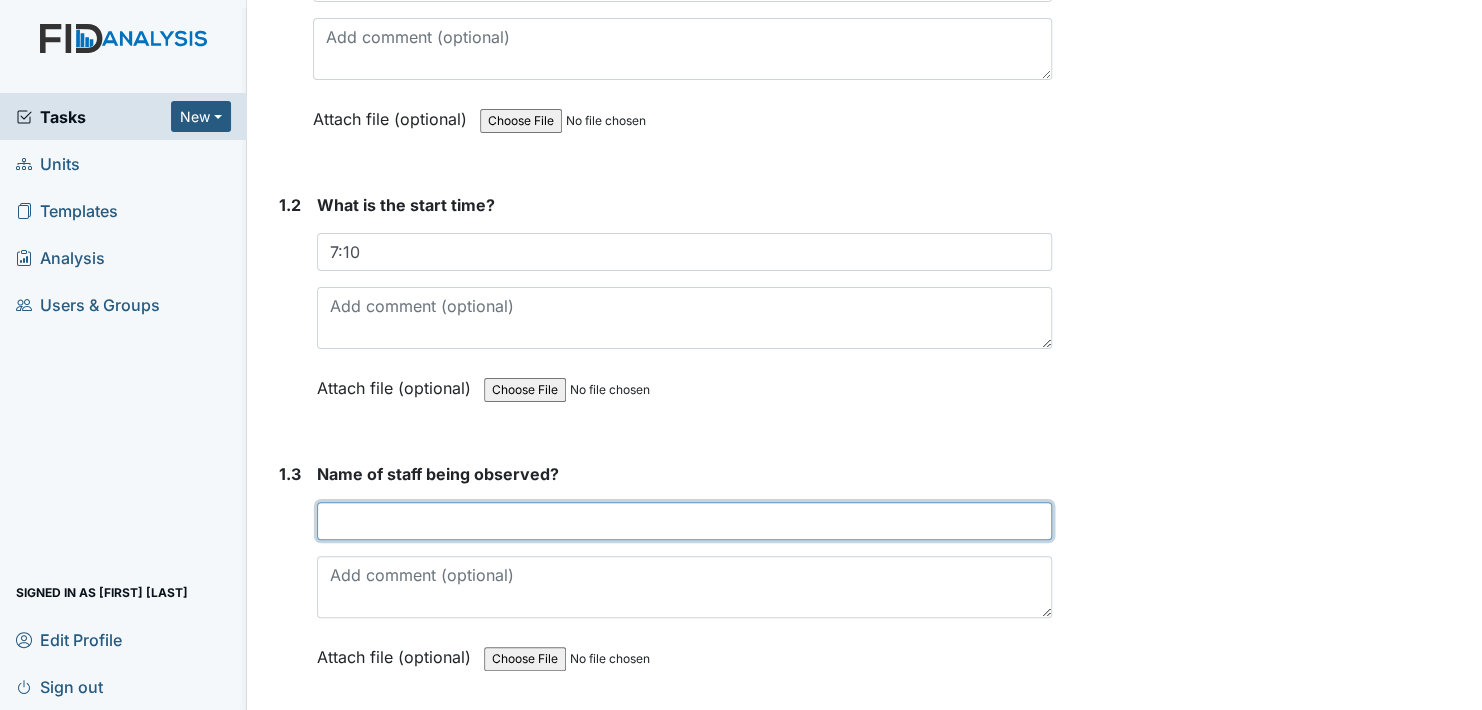 click at bounding box center [684, 521] 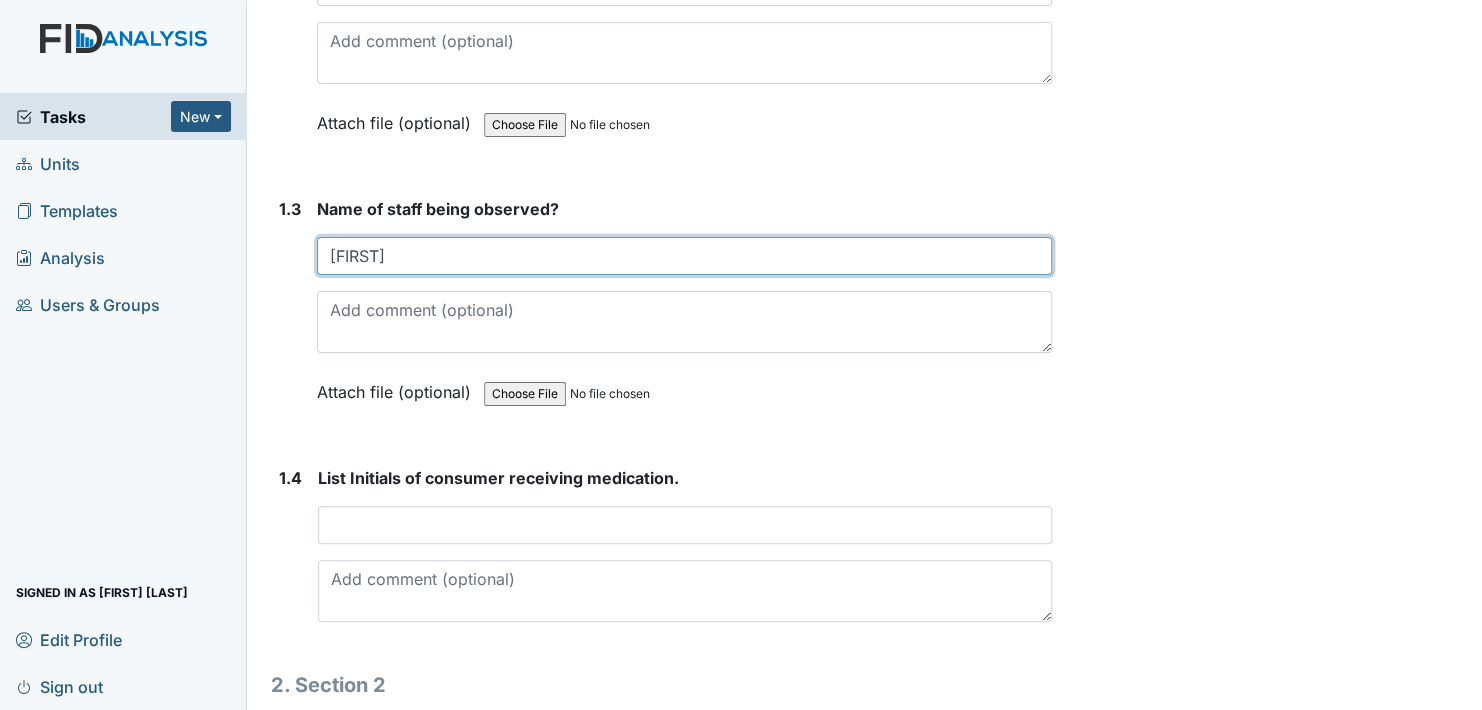 scroll, scrollTop: 700, scrollLeft: 0, axis: vertical 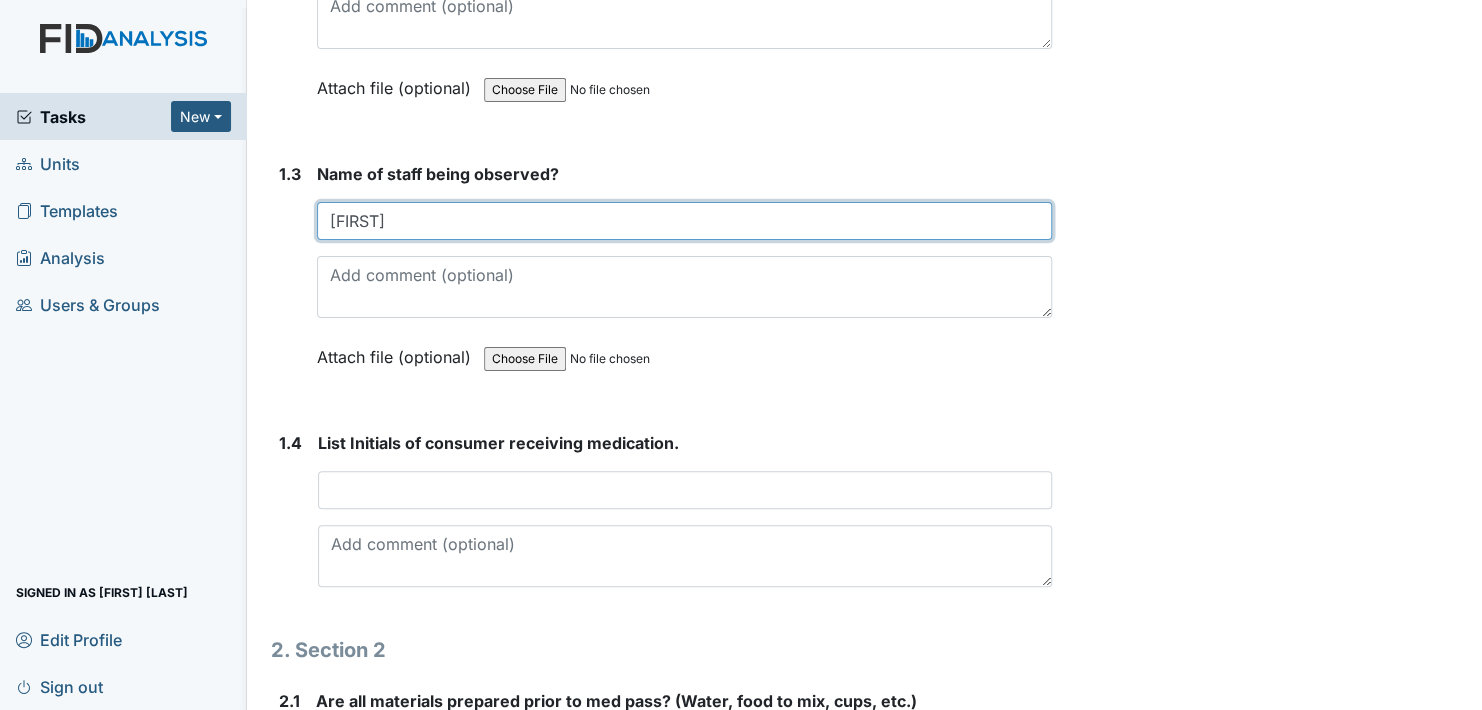 type on "Natilie" 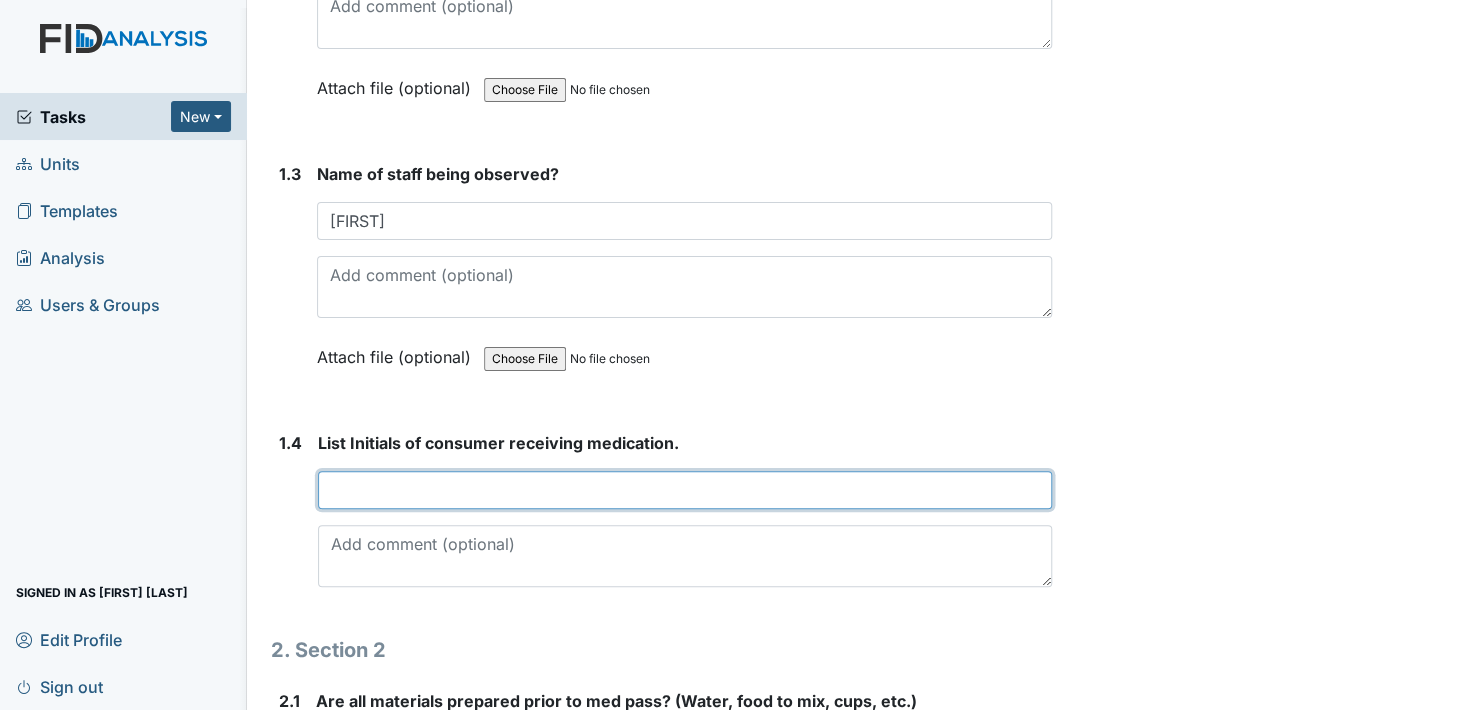 click at bounding box center [685, 490] 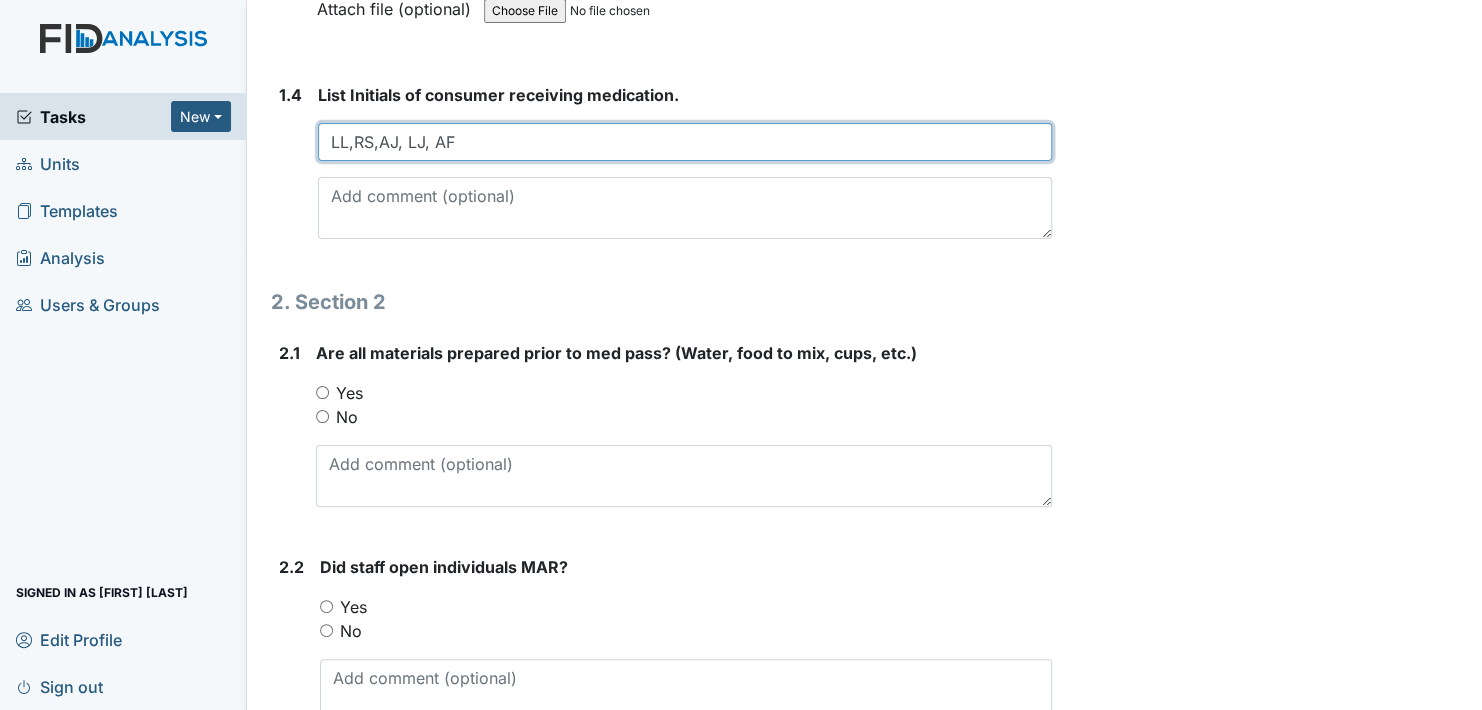 scroll, scrollTop: 1100, scrollLeft: 0, axis: vertical 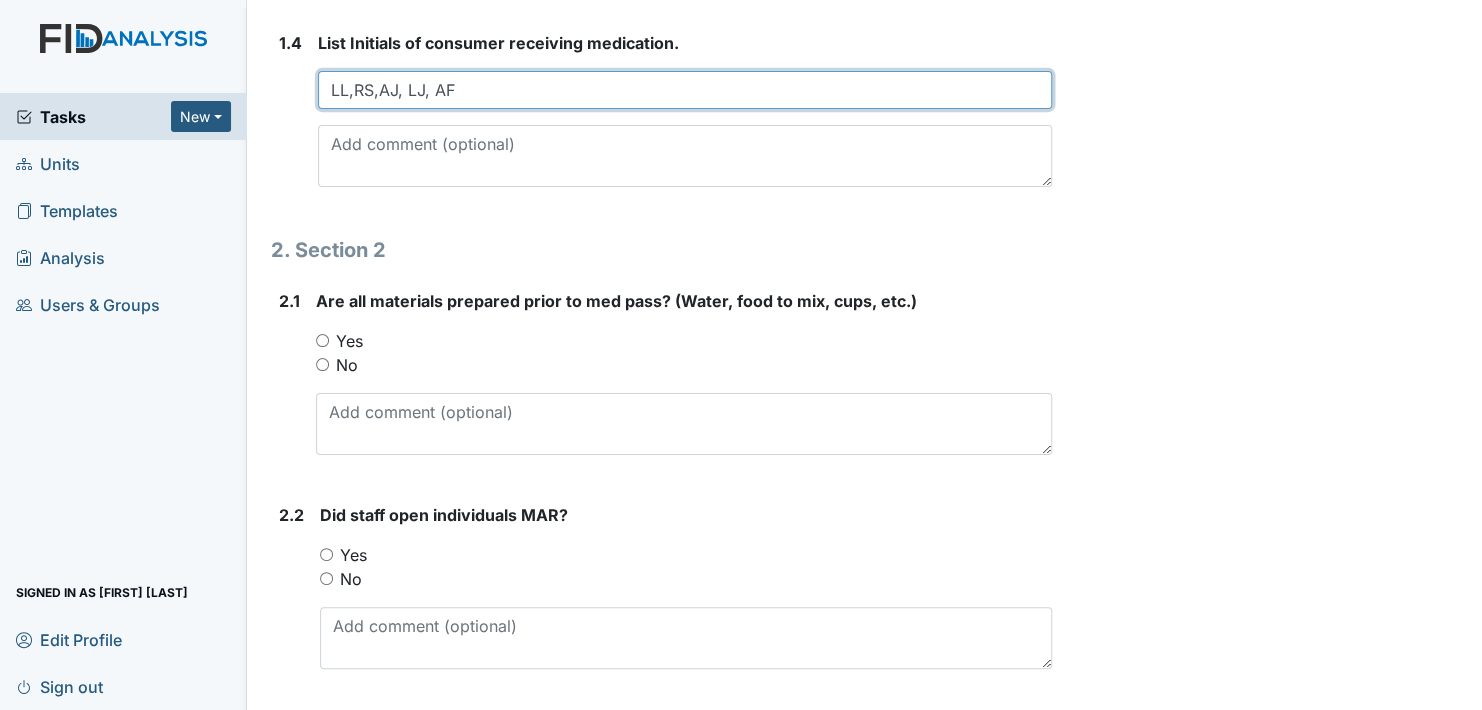 type on "LL,RS,AJ, LJ, AF" 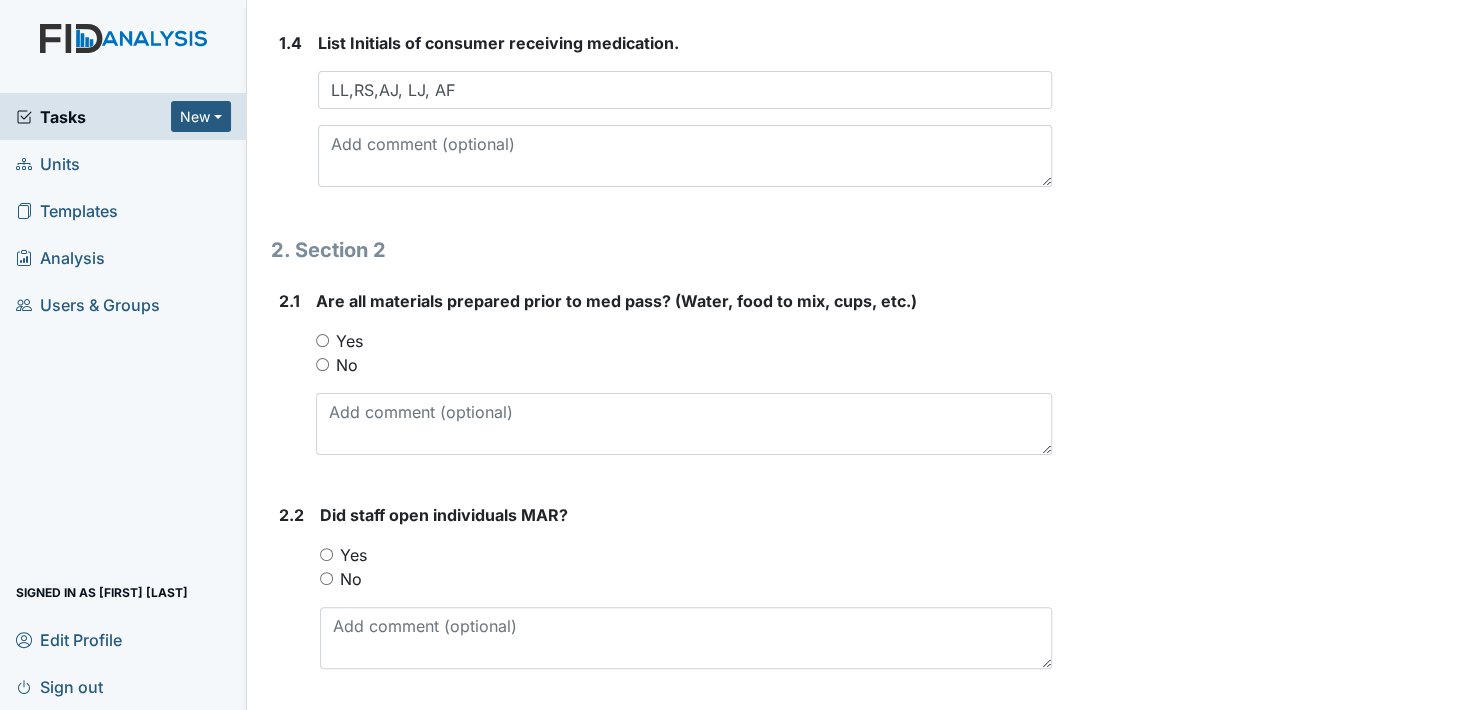 click on "Yes" at bounding box center [322, 340] 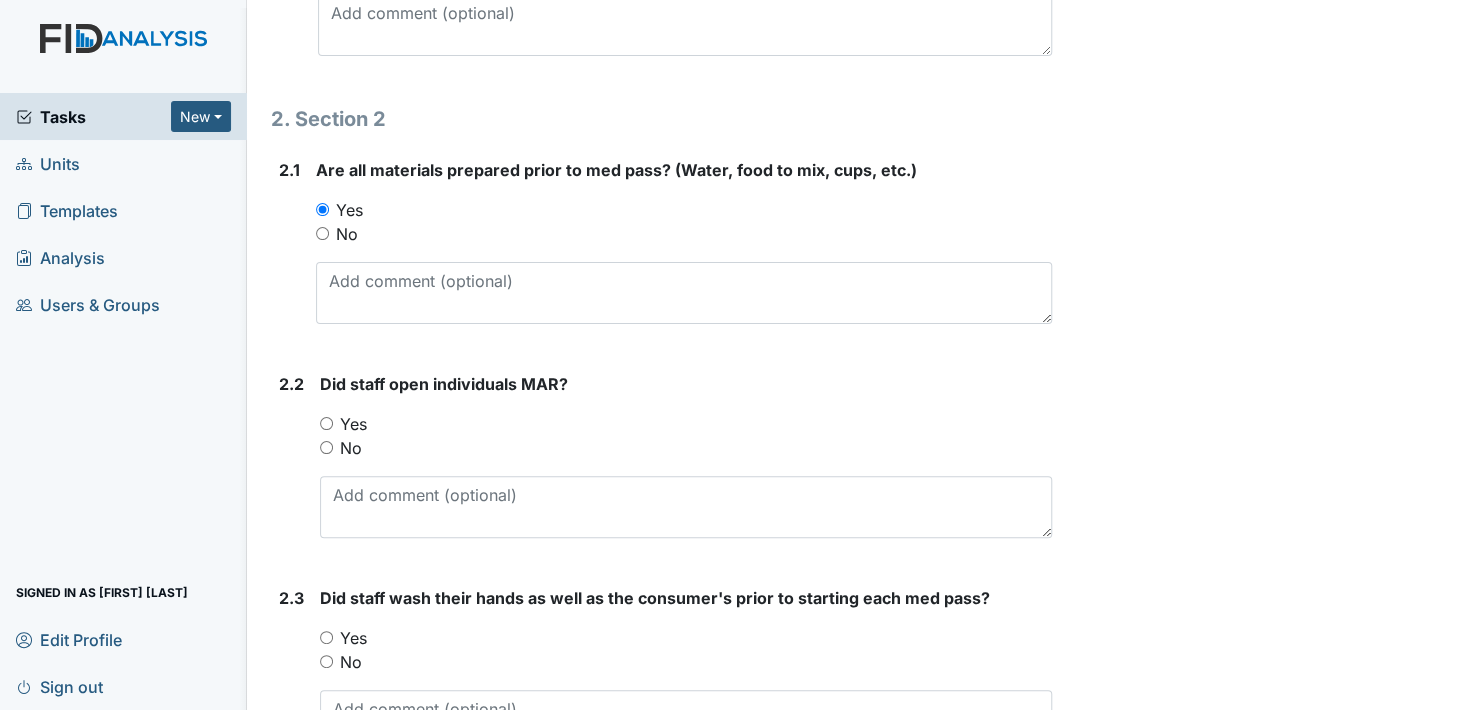 scroll, scrollTop: 1300, scrollLeft: 0, axis: vertical 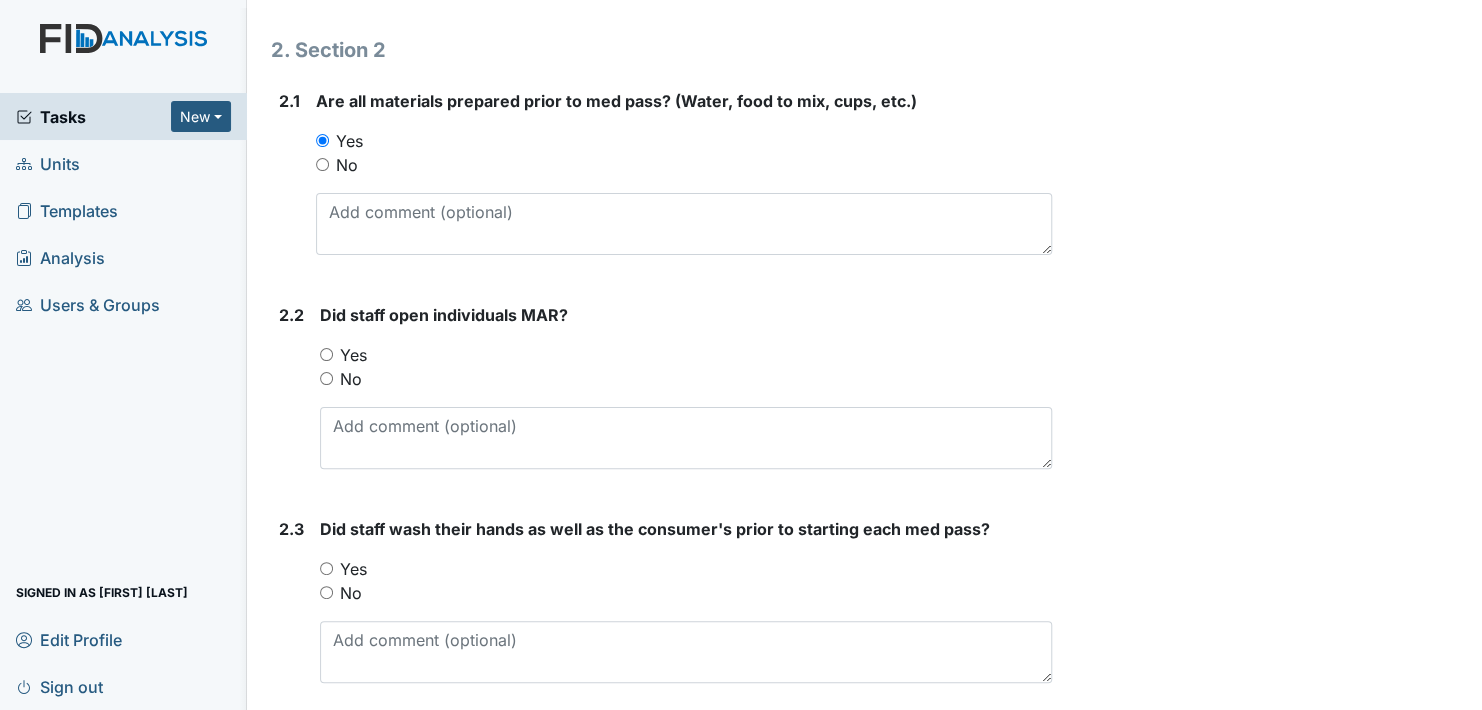 click on "Yes" at bounding box center [326, 354] 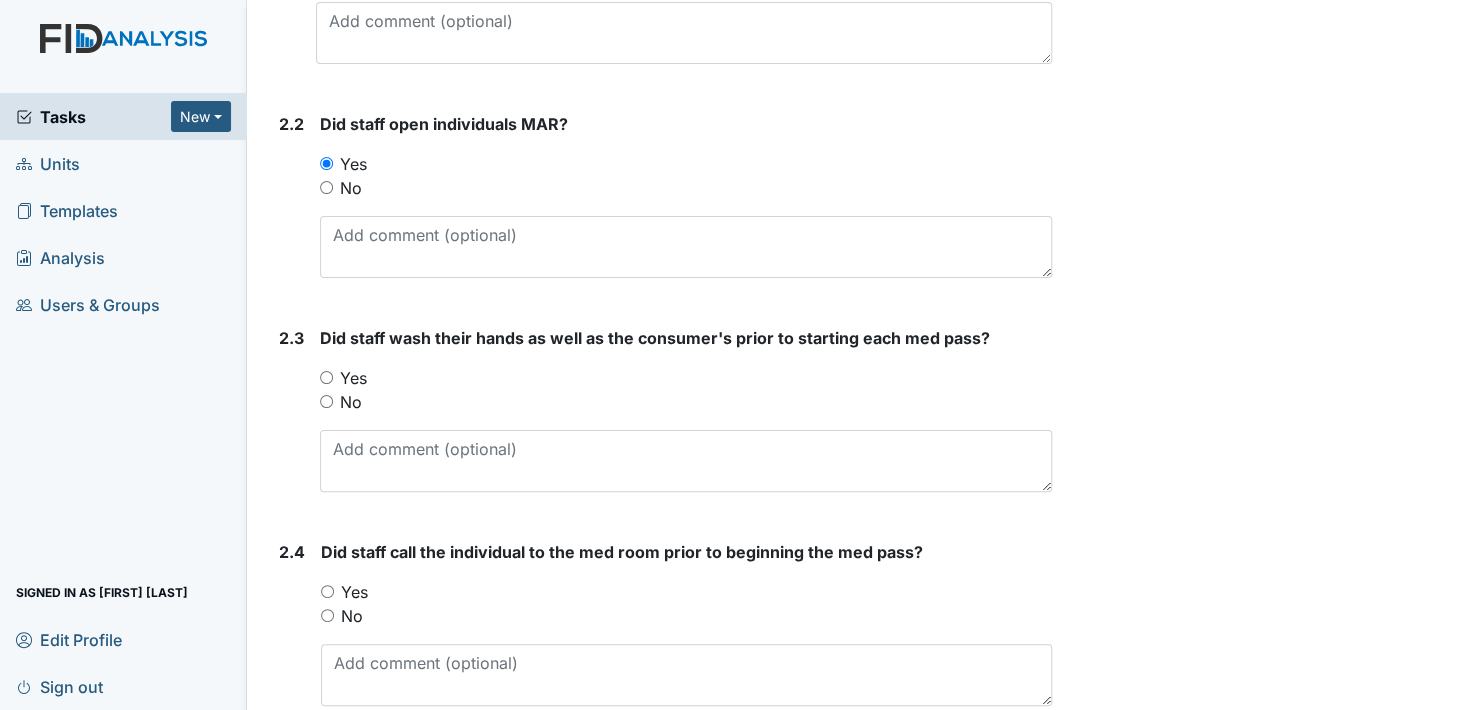 scroll, scrollTop: 1500, scrollLeft: 0, axis: vertical 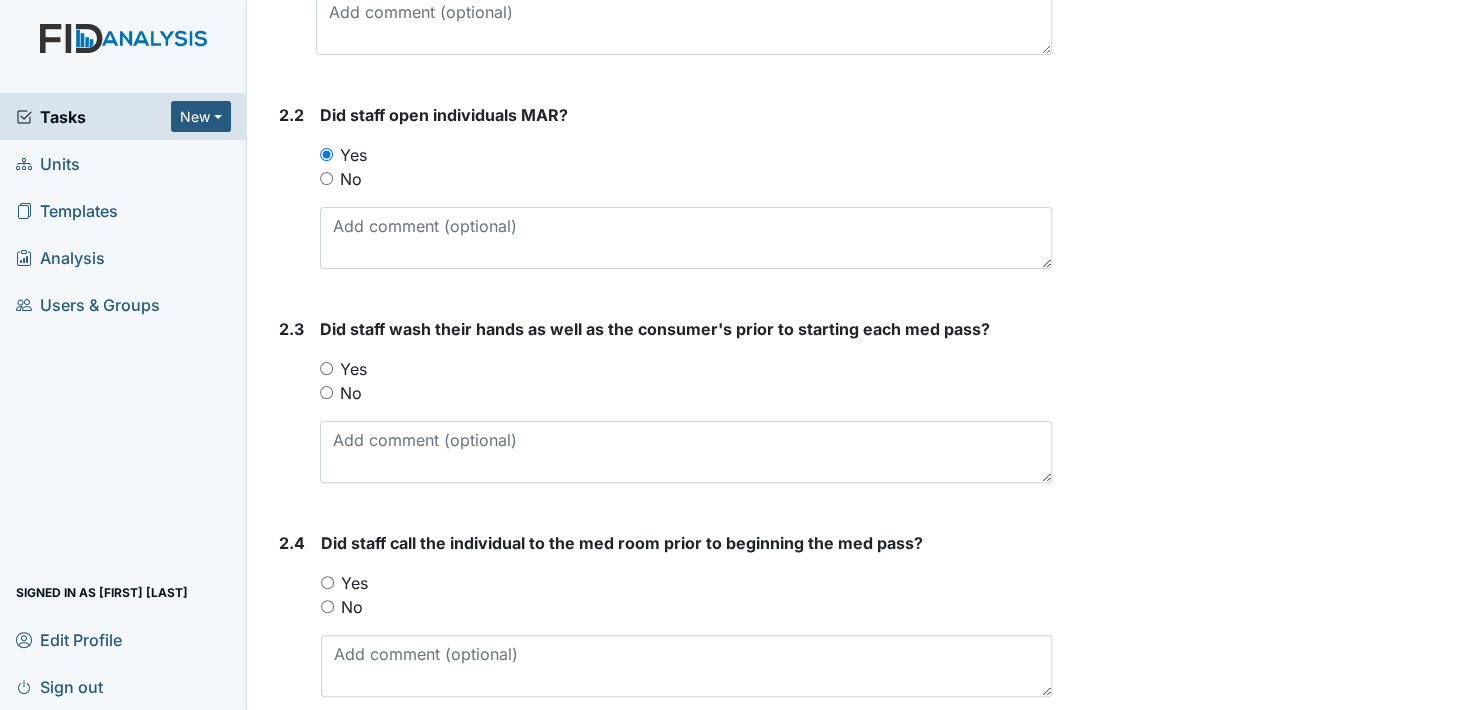 click on "Yes" at bounding box center [326, 368] 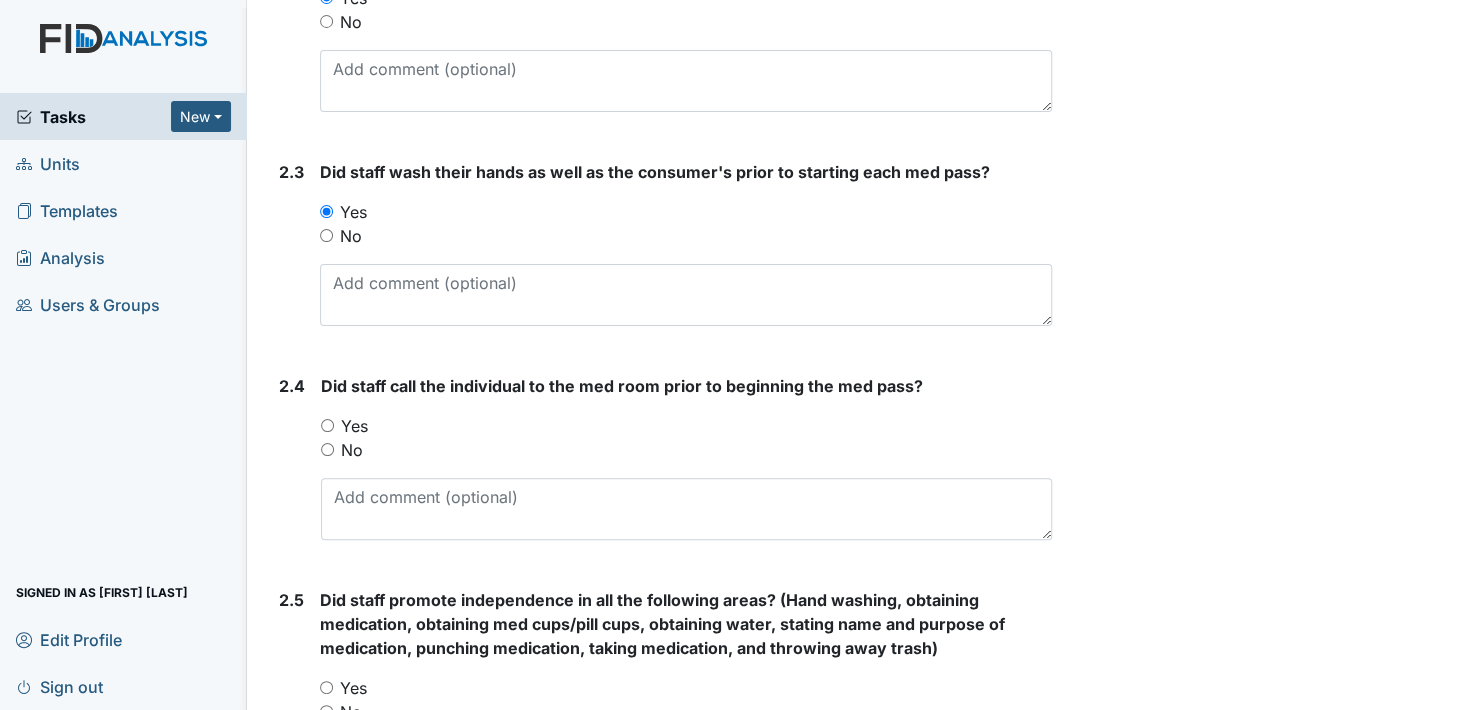 scroll, scrollTop: 1700, scrollLeft: 0, axis: vertical 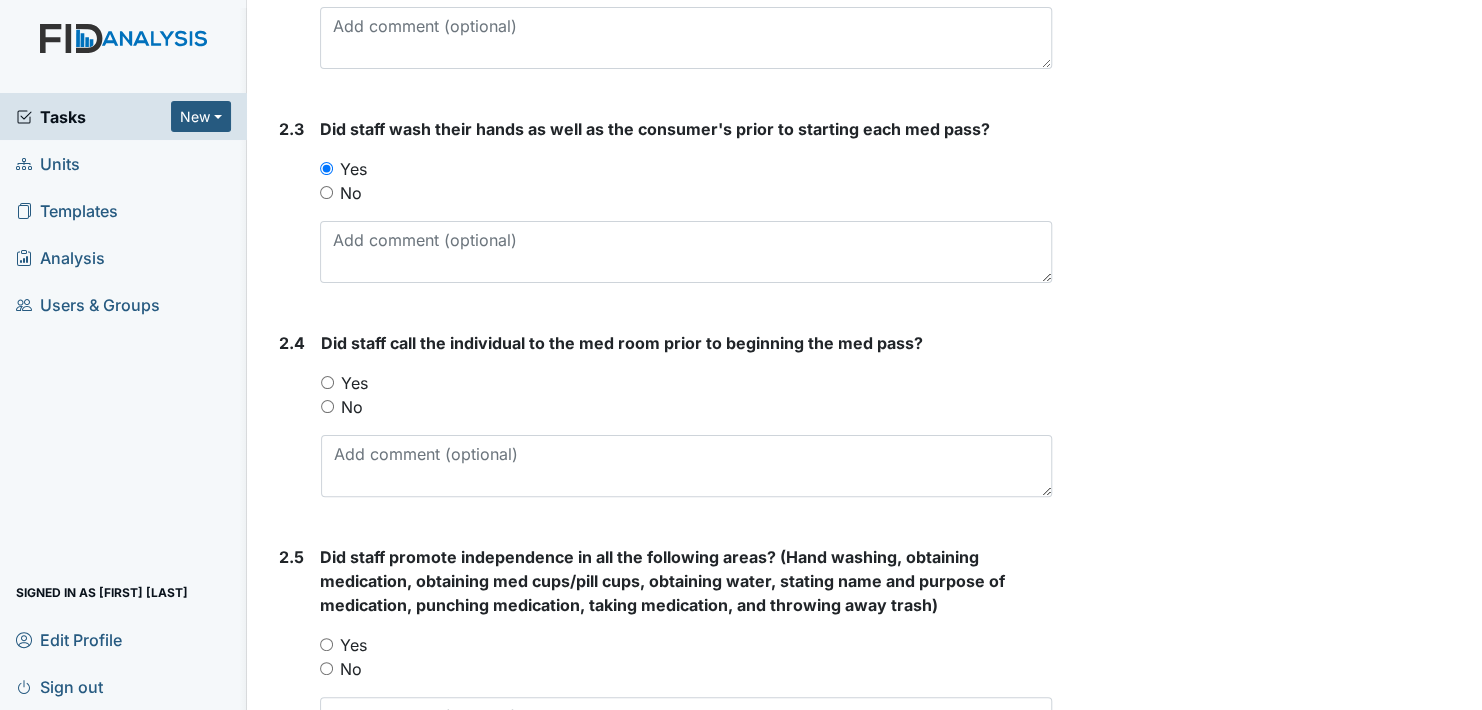 click on "Yes" at bounding box center (327, 382) 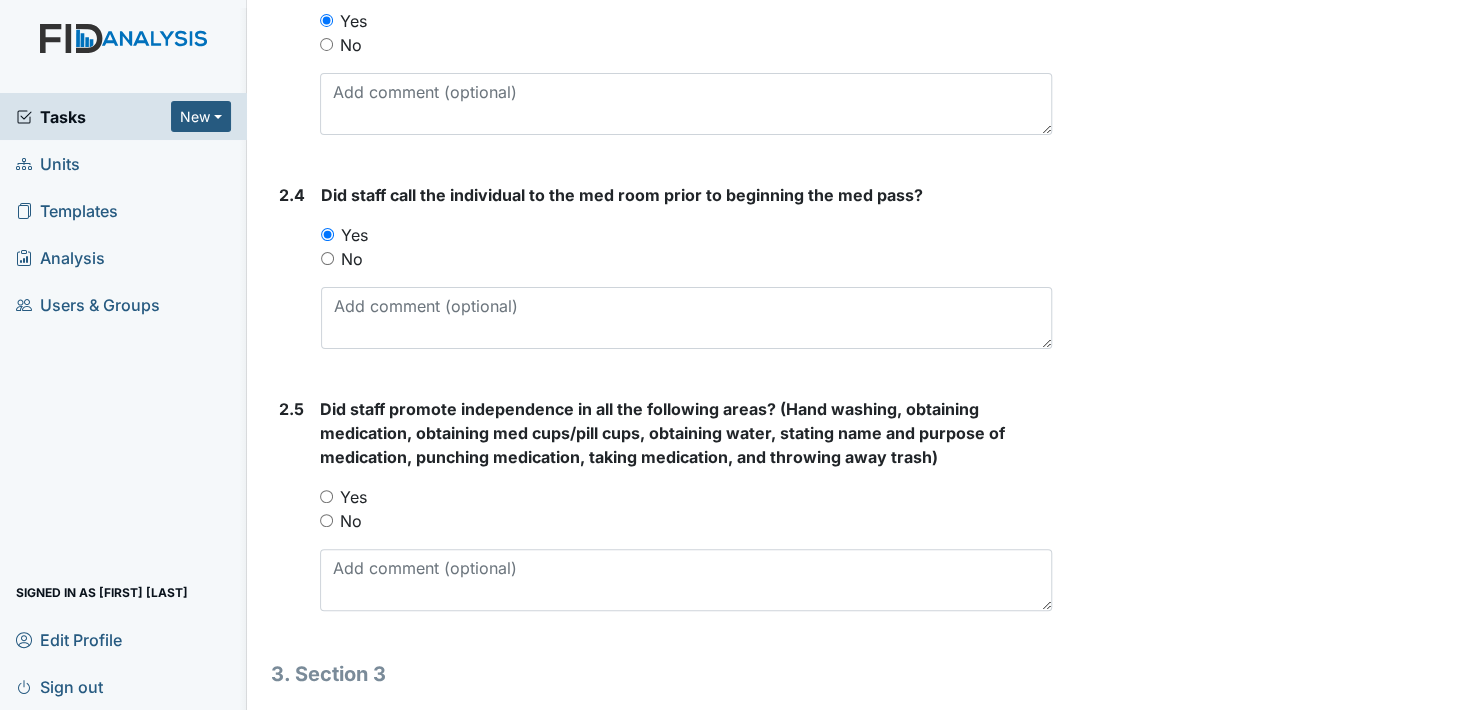 scroll, scrollTop: 1900, scrollLeft: 0, axis: vertical 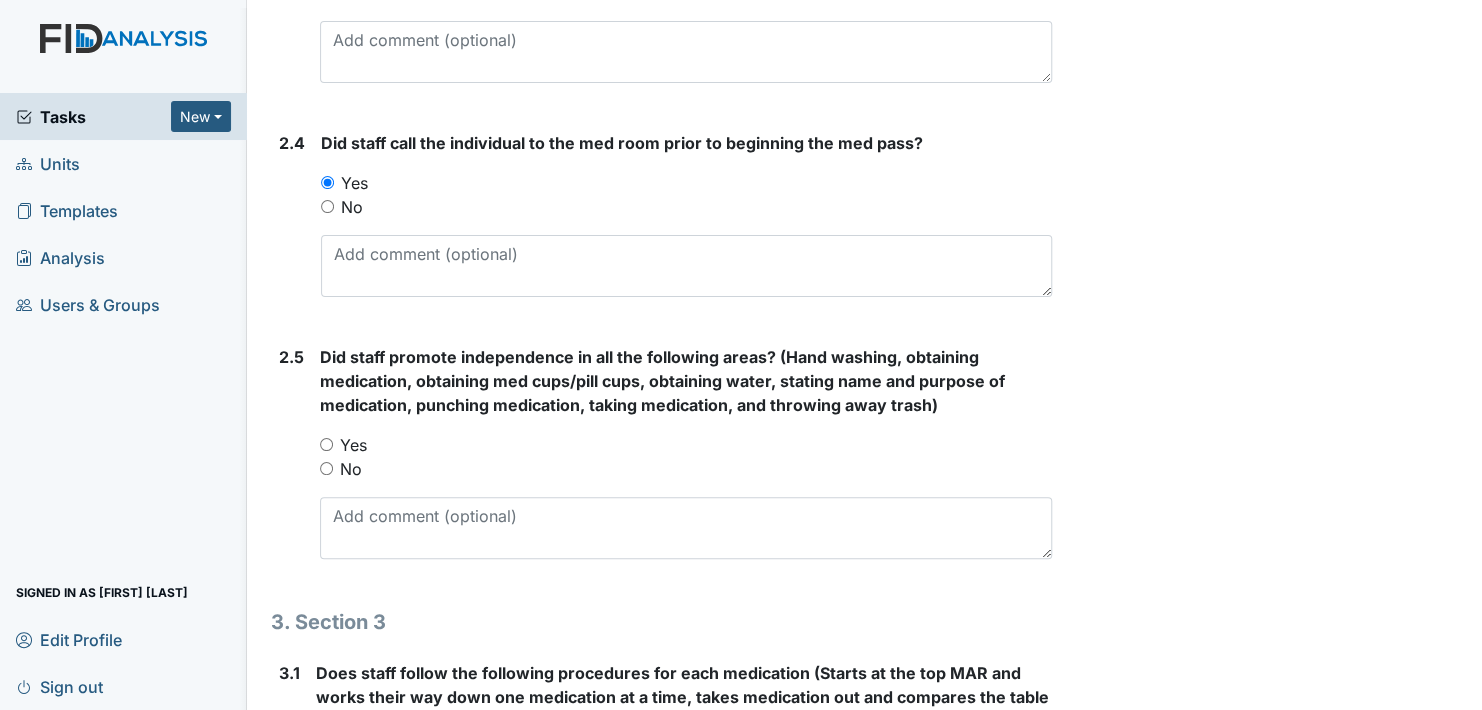 click on "Yes" at bounding box center (326, 444) 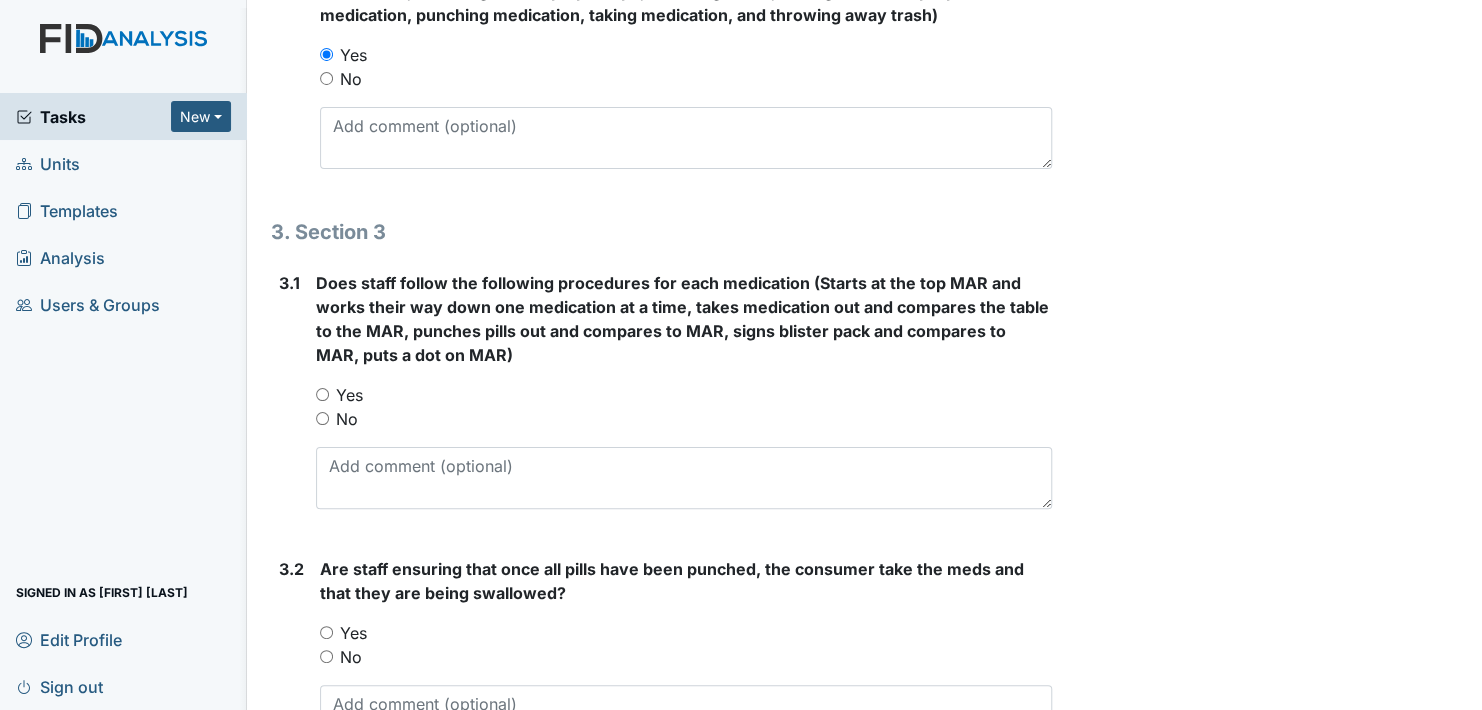 scroll, scrollTop: 2300, scrollLeft: 0, axis: vertical 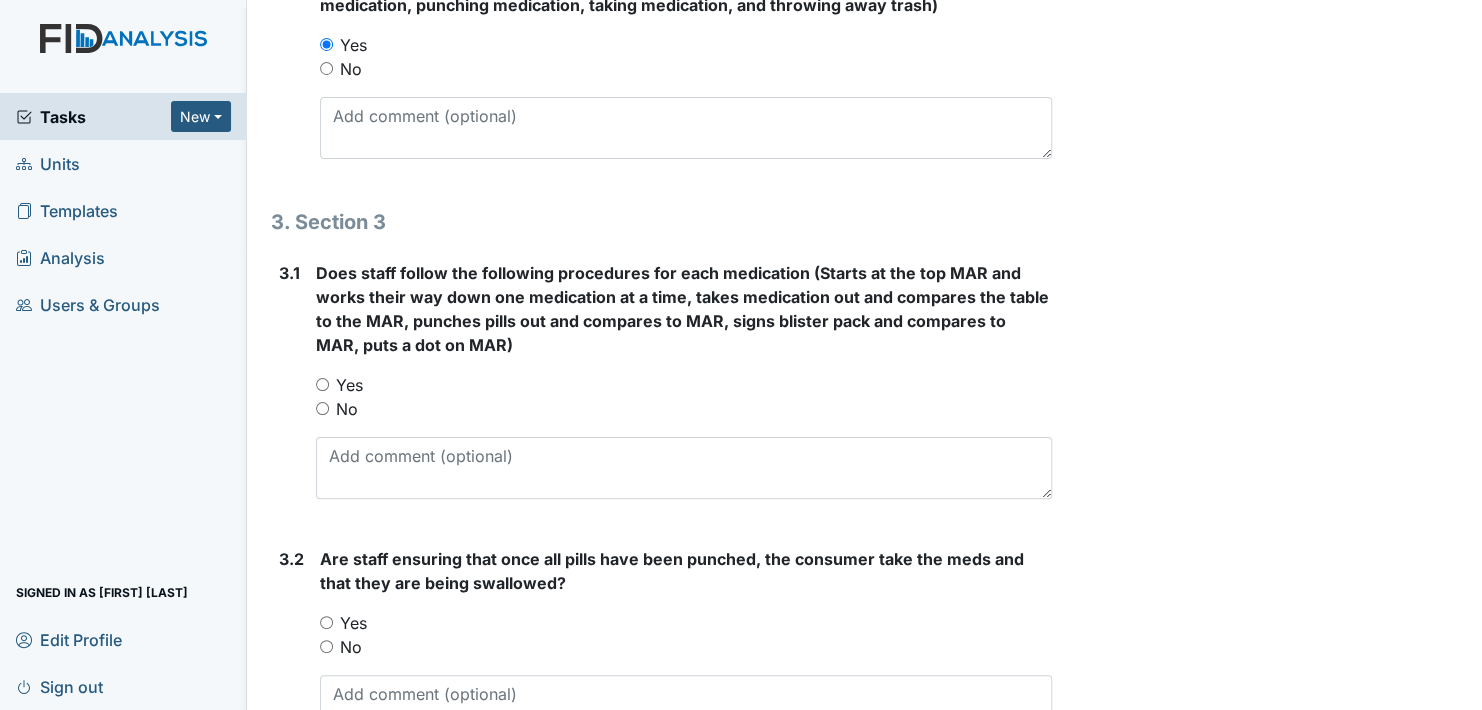 click on "Yes" at bounding box center [322, 384] 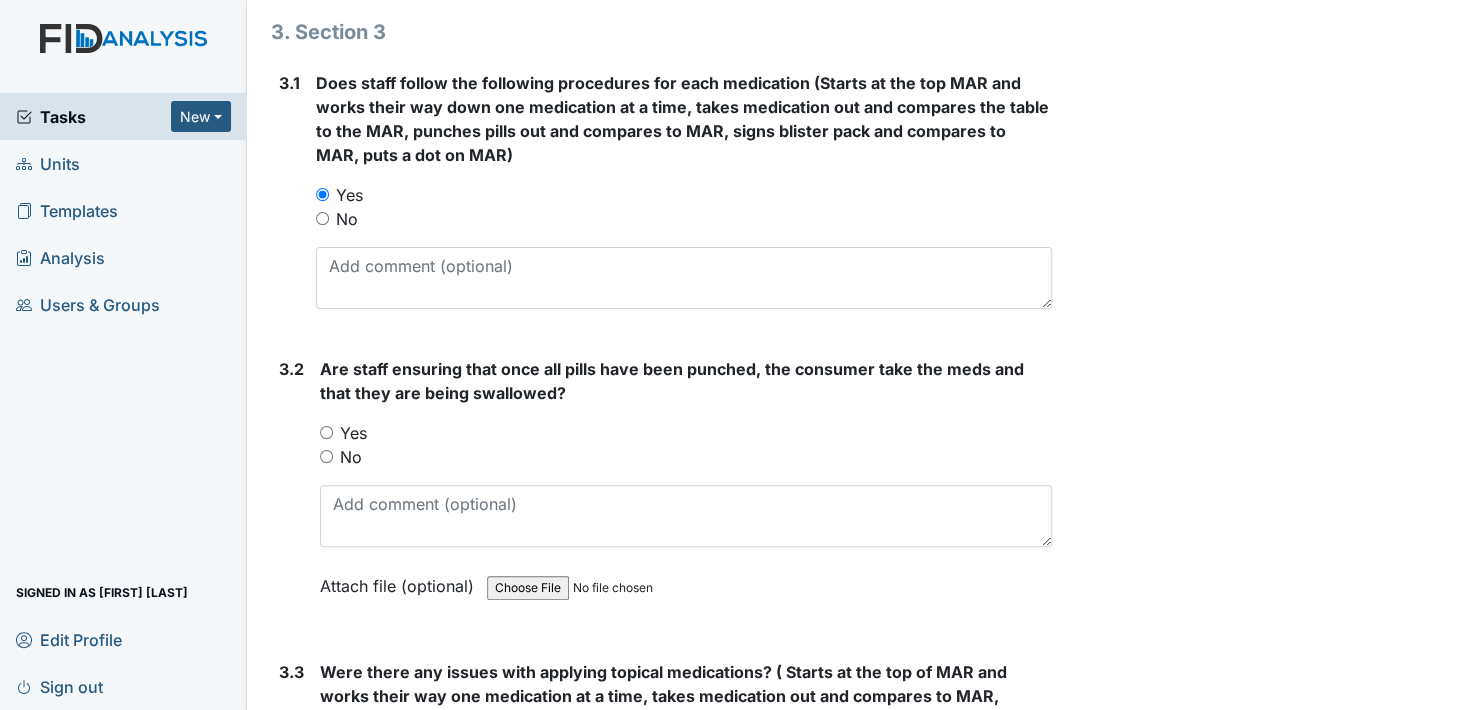 scroll, scrollTop: 2500, scrollLeft: 0, axis: vertical 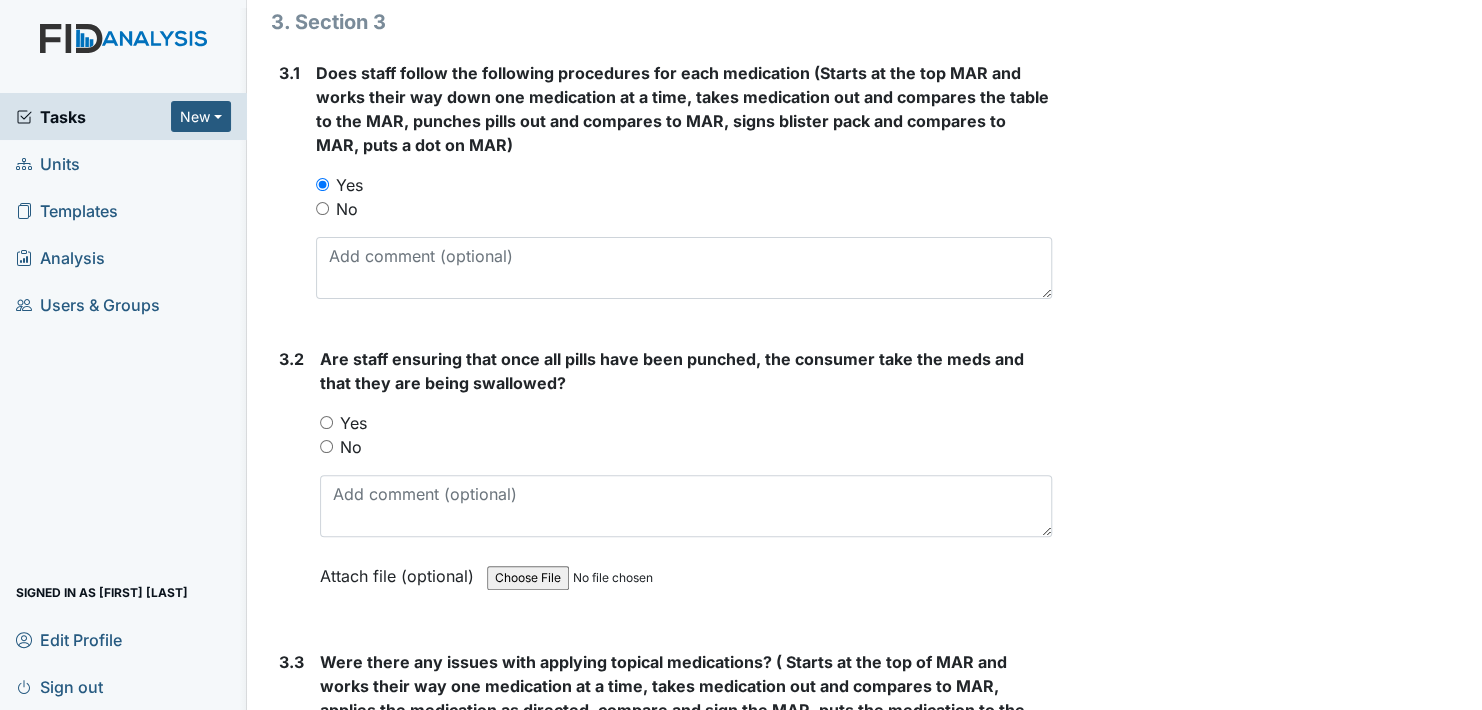 click on "Yes" at bounding box center [326, 422] 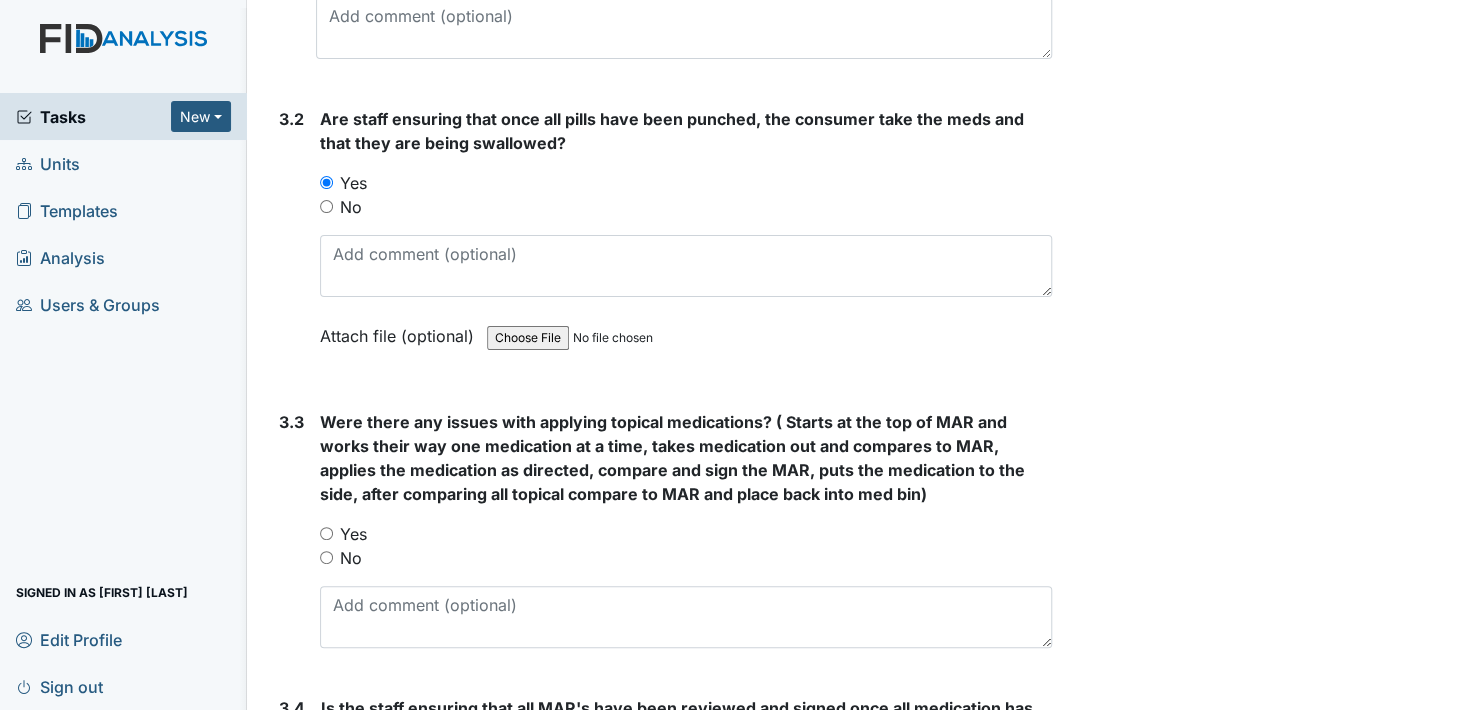 scroll, scrollTop: 2800, scrollLeft: 0, axis: vertical 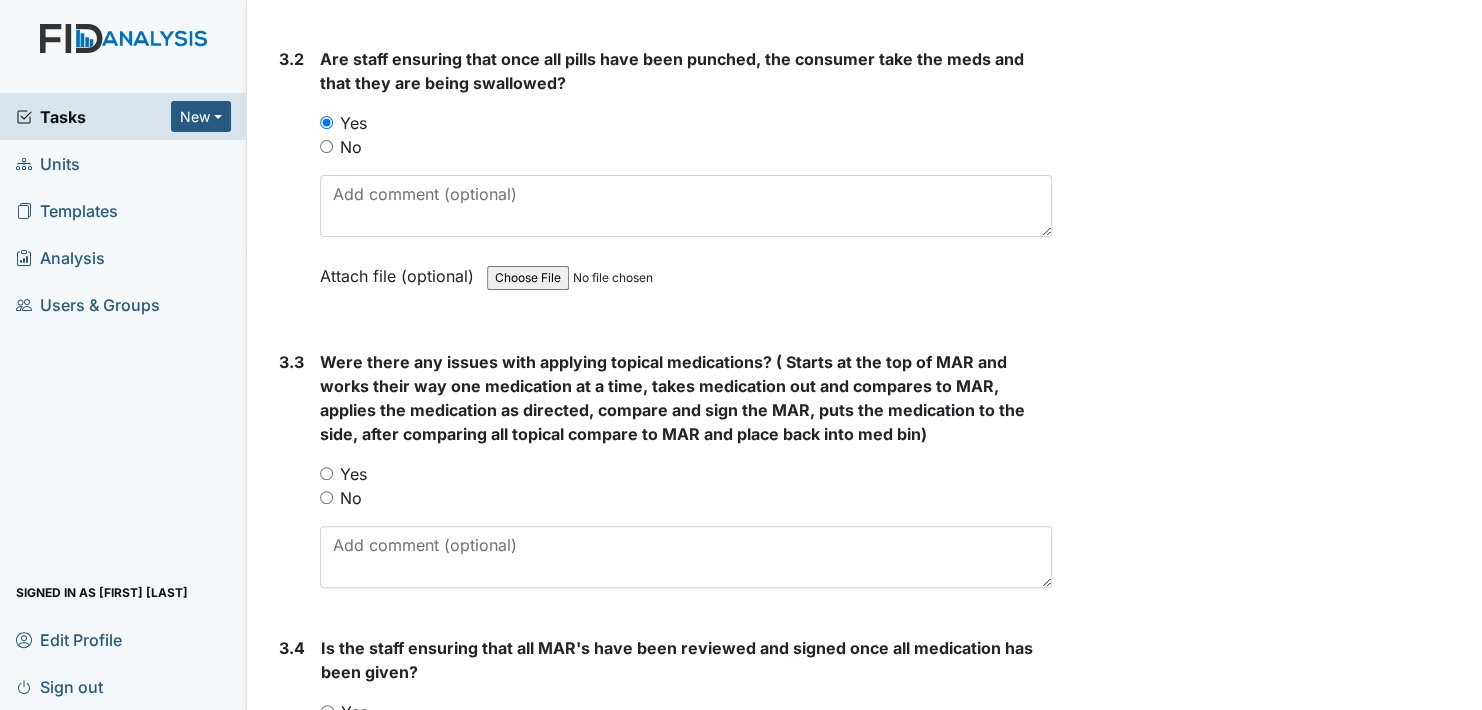 click on "No" at bounding box center [326, 497] 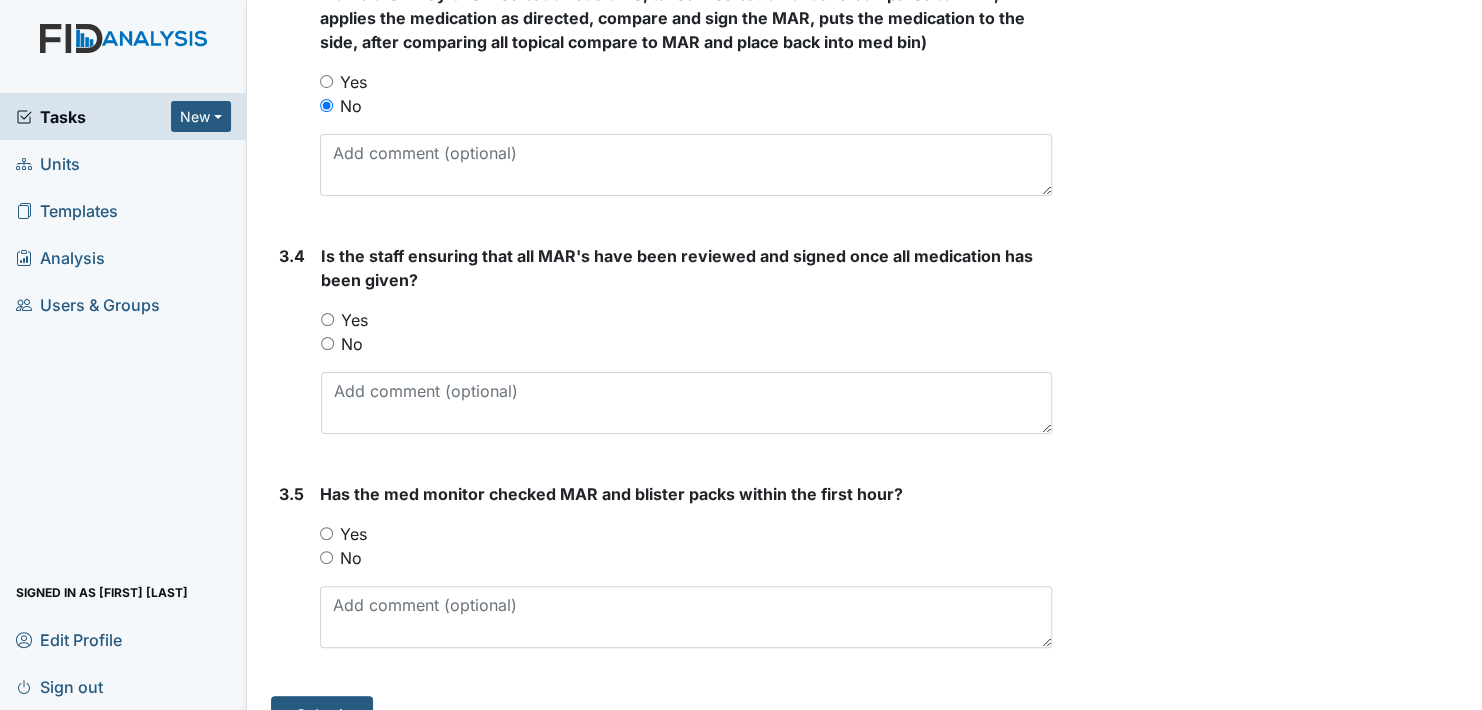 scroll, scrollTop: 3200, scrollLeft: 0, axis: vertical 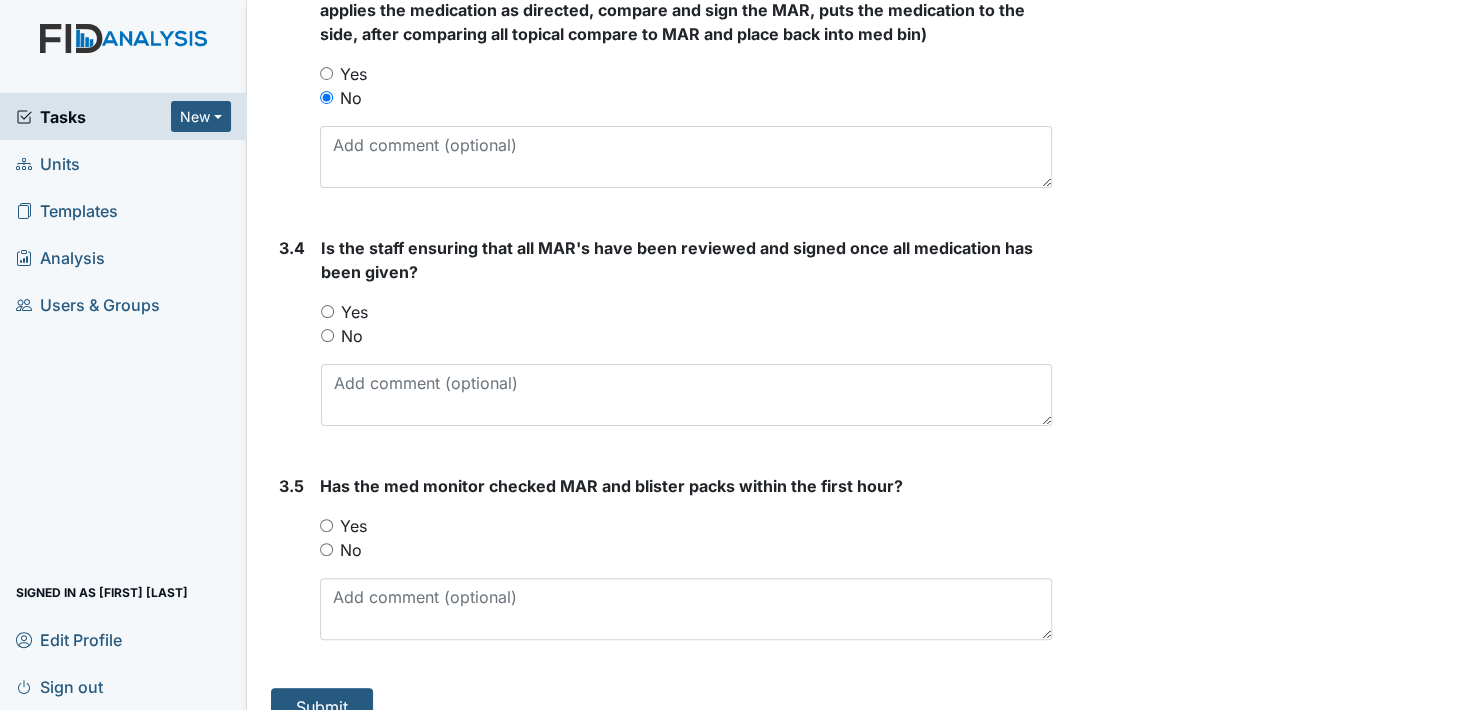 click on "Yes" at bounding box center (327, 311) 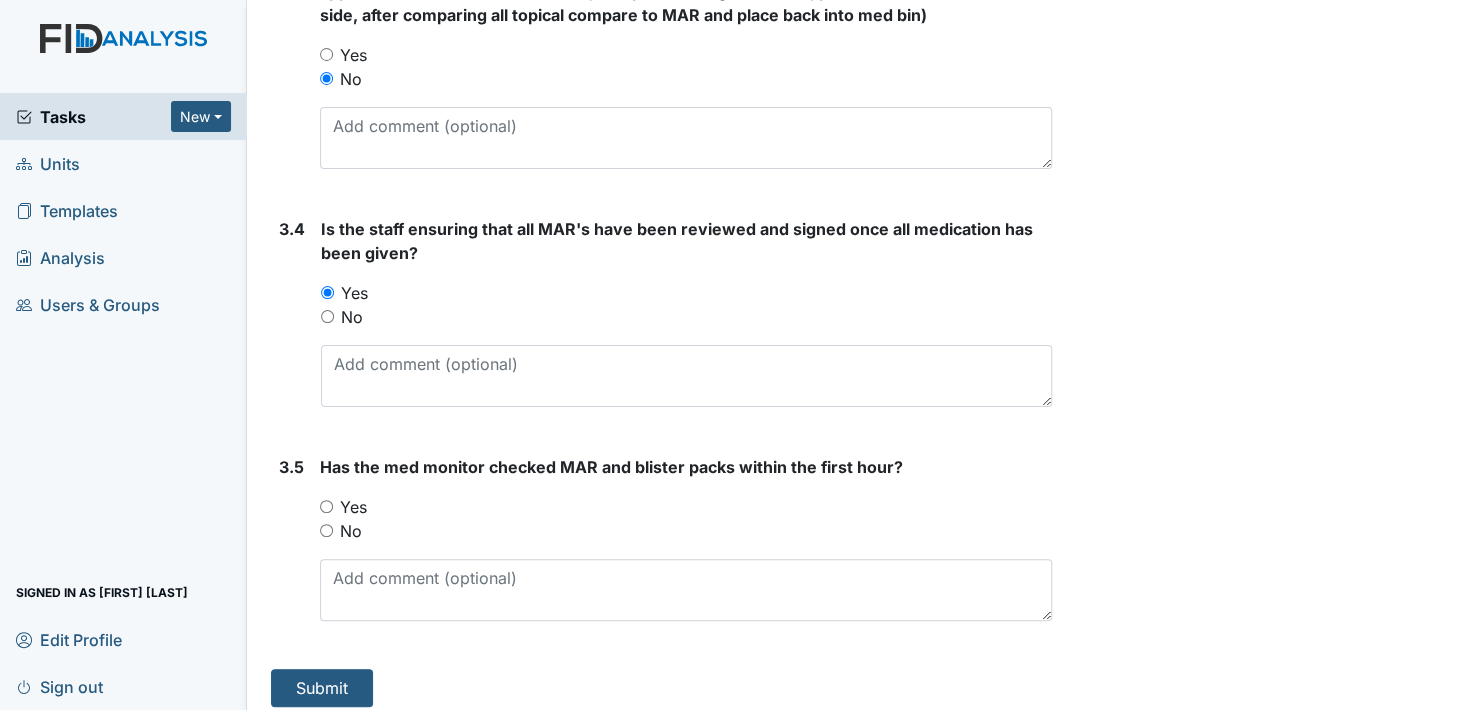 scroll, scrollTop: 3223, scrollLeft: 0, axis: vertical 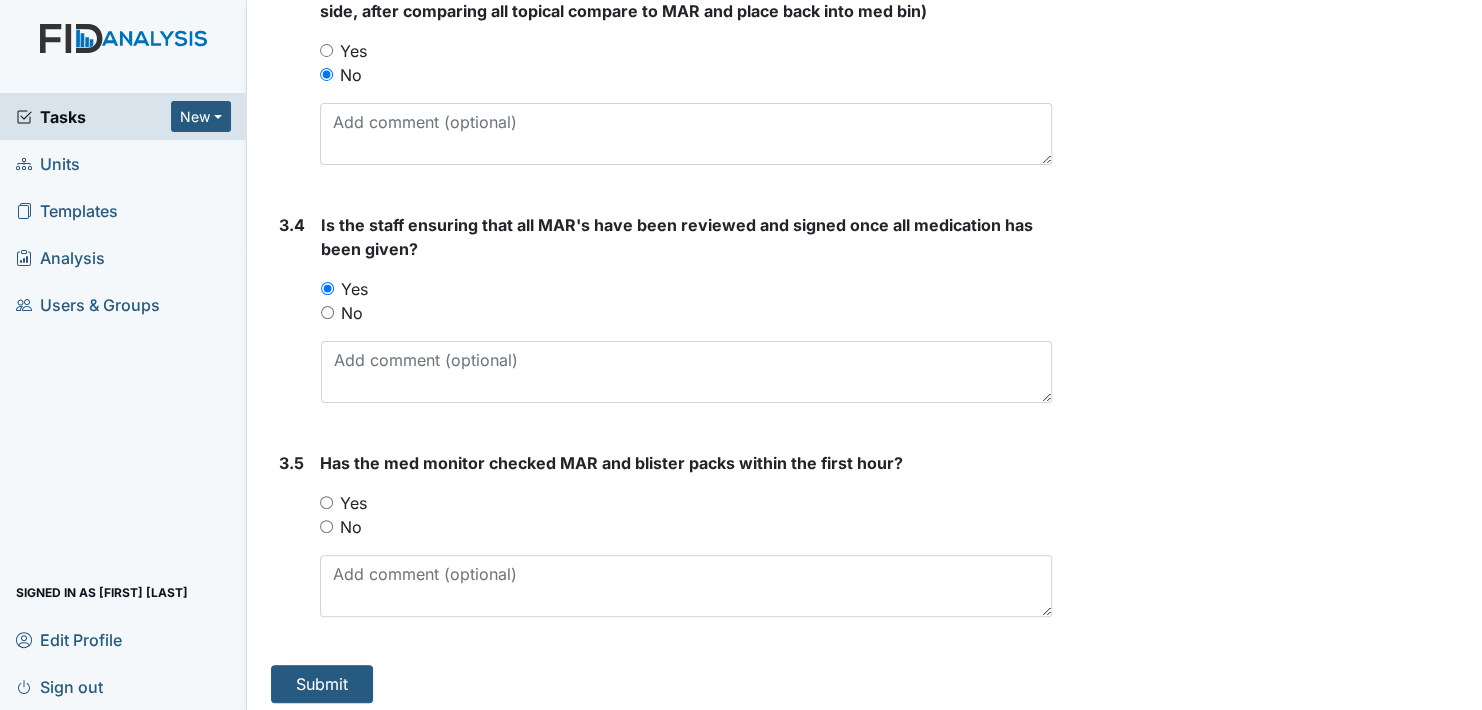 click on "Yes" at bounding box center (326, 502) 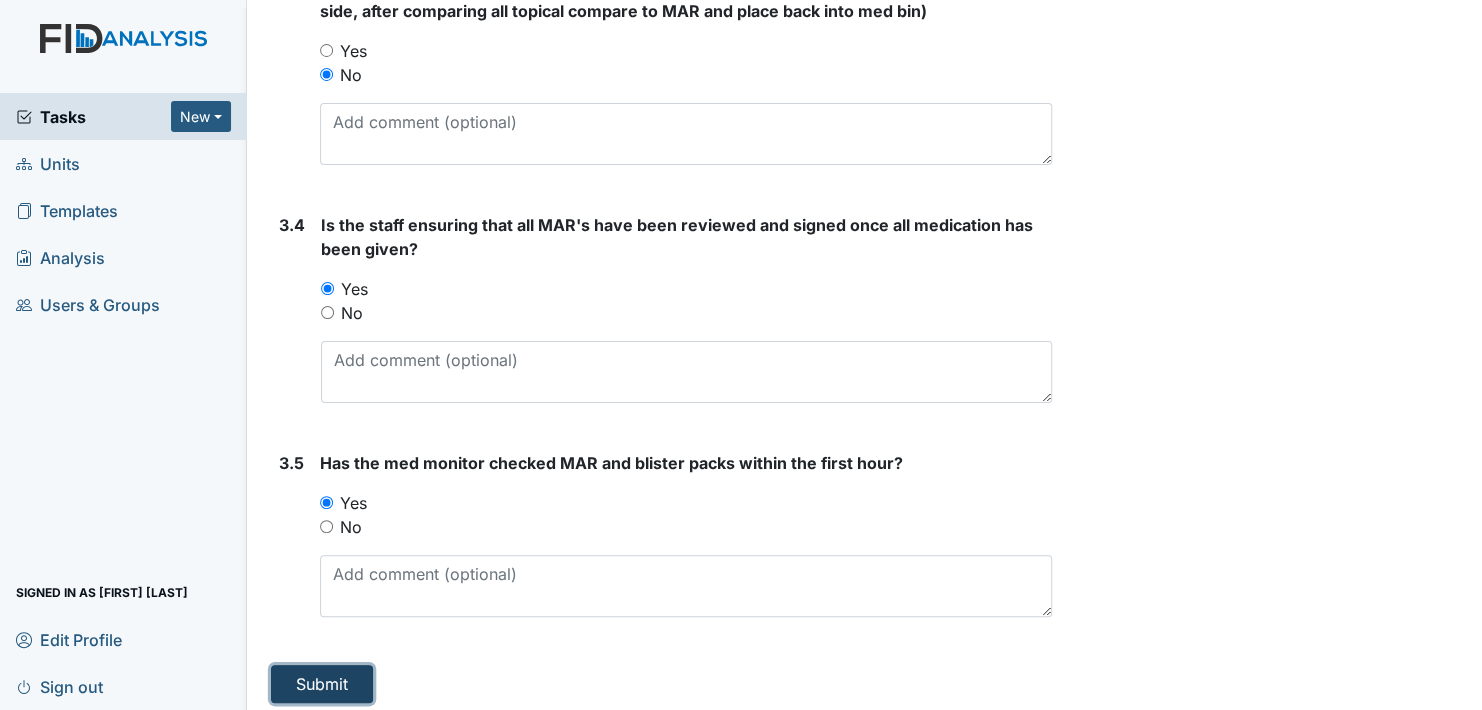 click on "Submit" at bounding box center (322, 684) 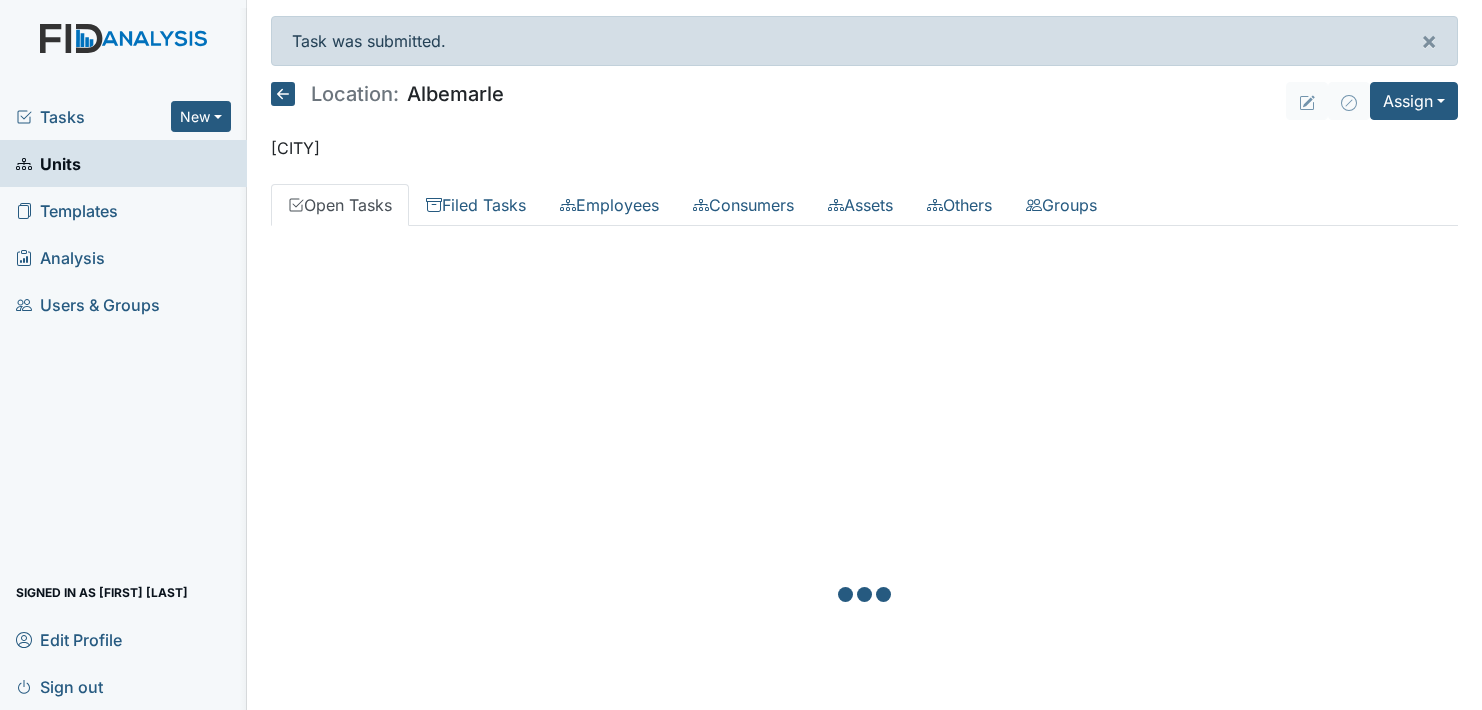 scroll, scrollTop: 0, scrollLeft: 0, axis: both 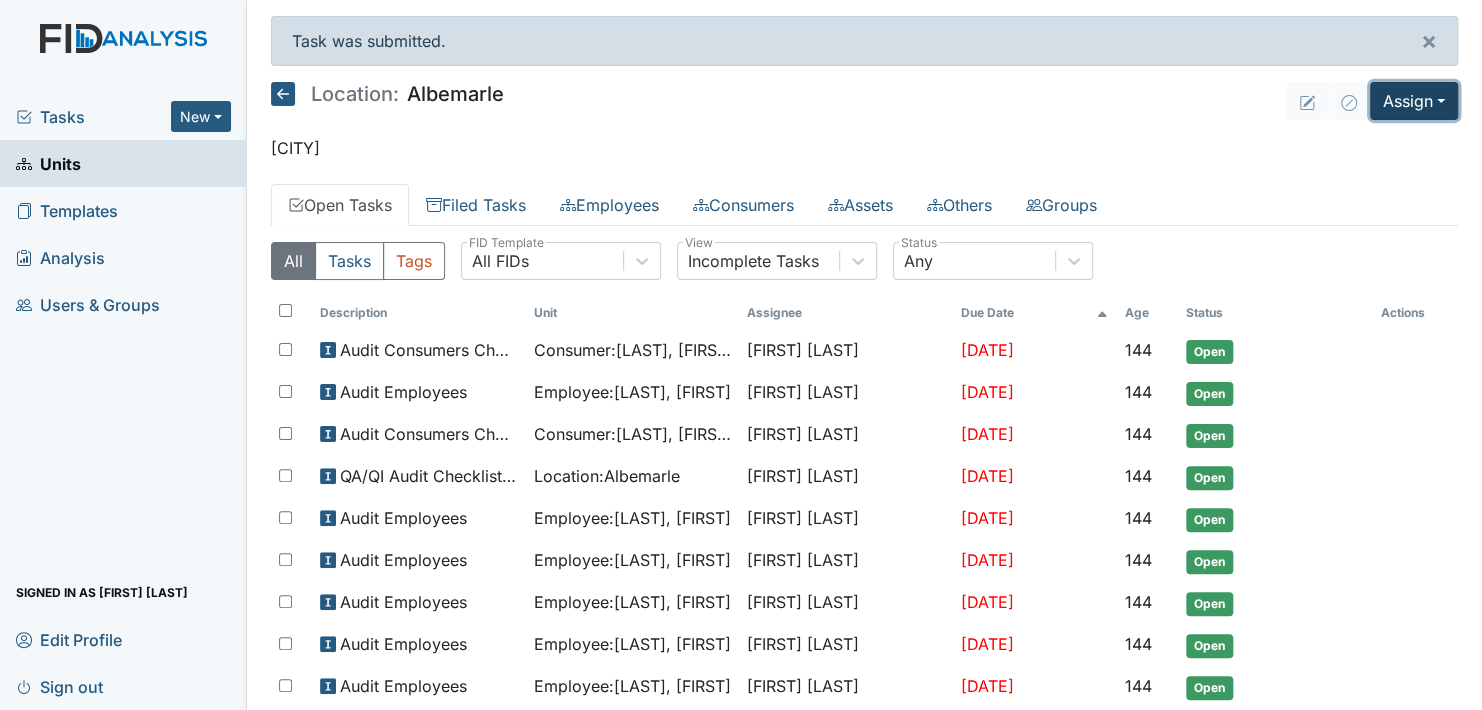click on "Assign" at bounding box center (1414, 101) 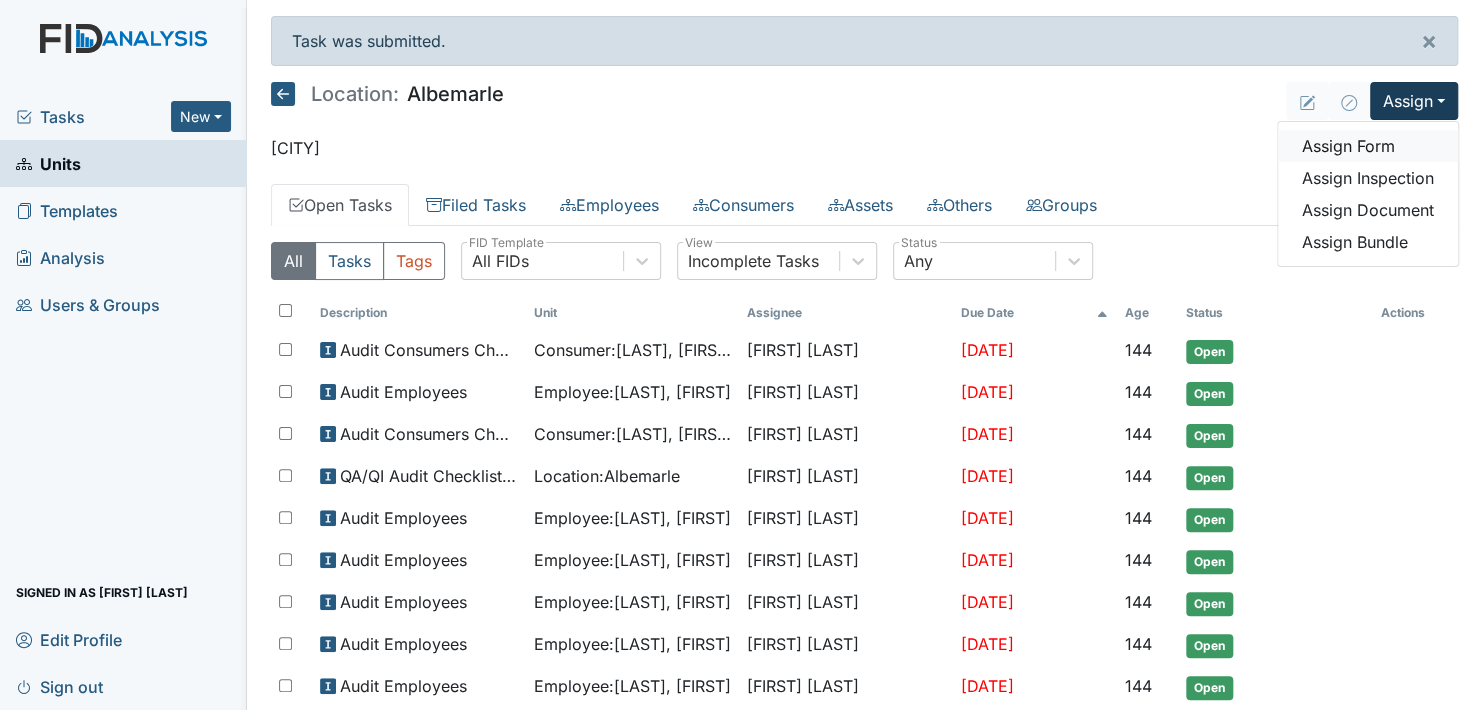 click on "Assign Form" at bounding box center (1368, 146) 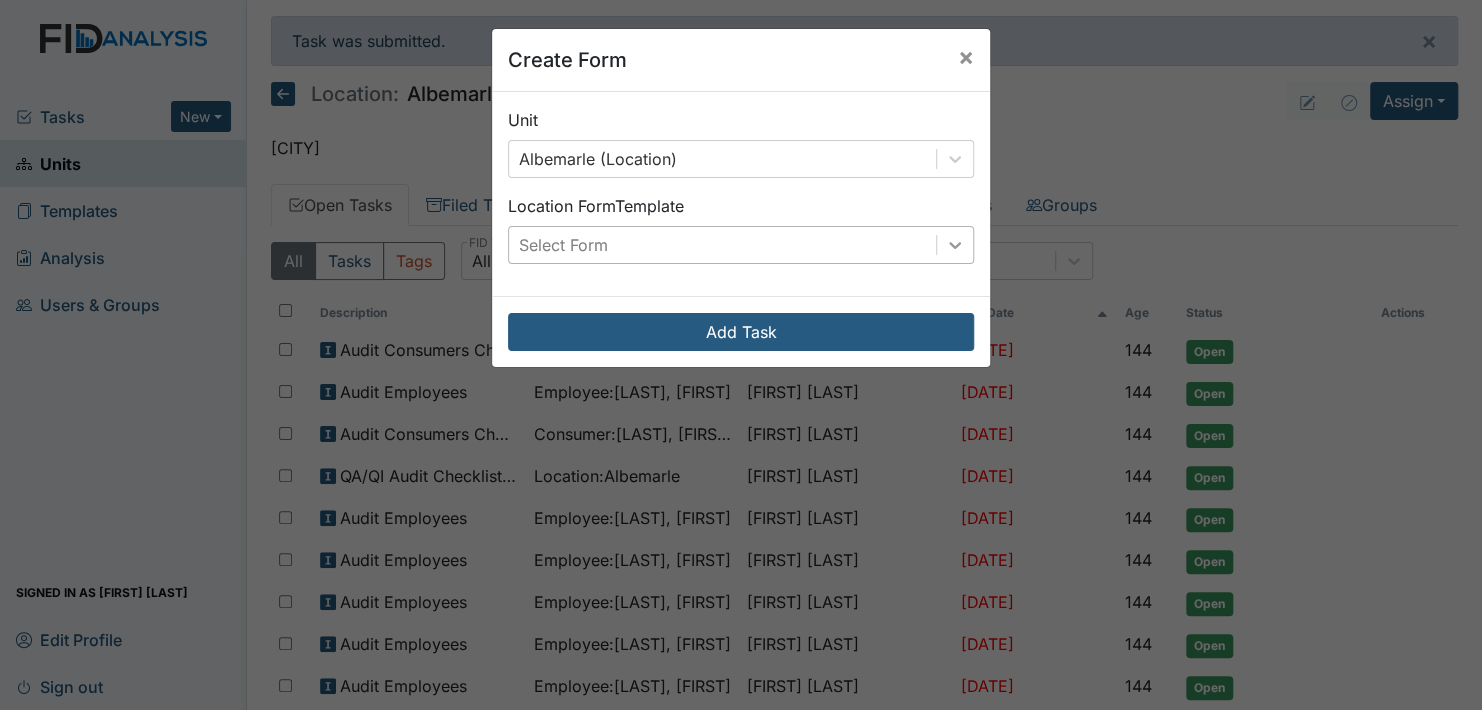 click at bounding box center (955, 159) 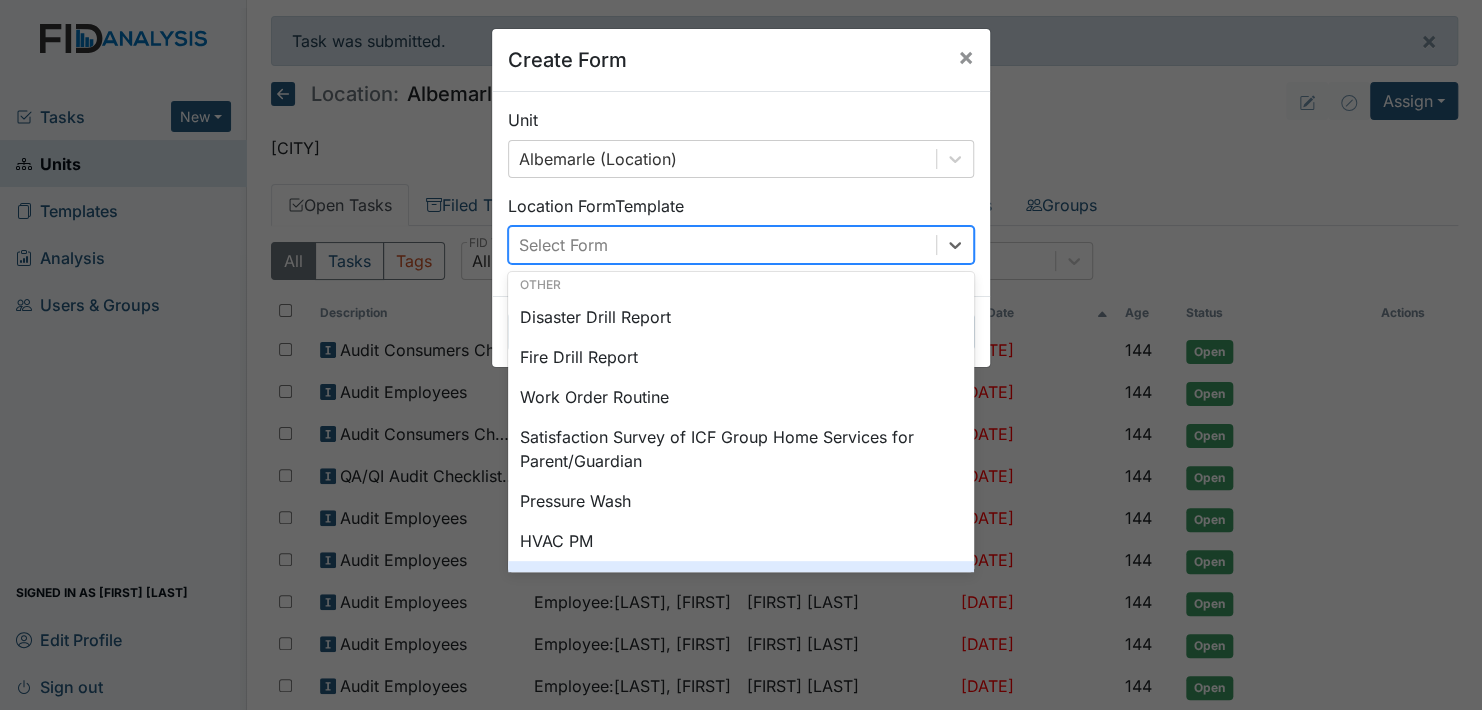 scroll, scrollTop: 0, scrollLeft: 0, axis: both 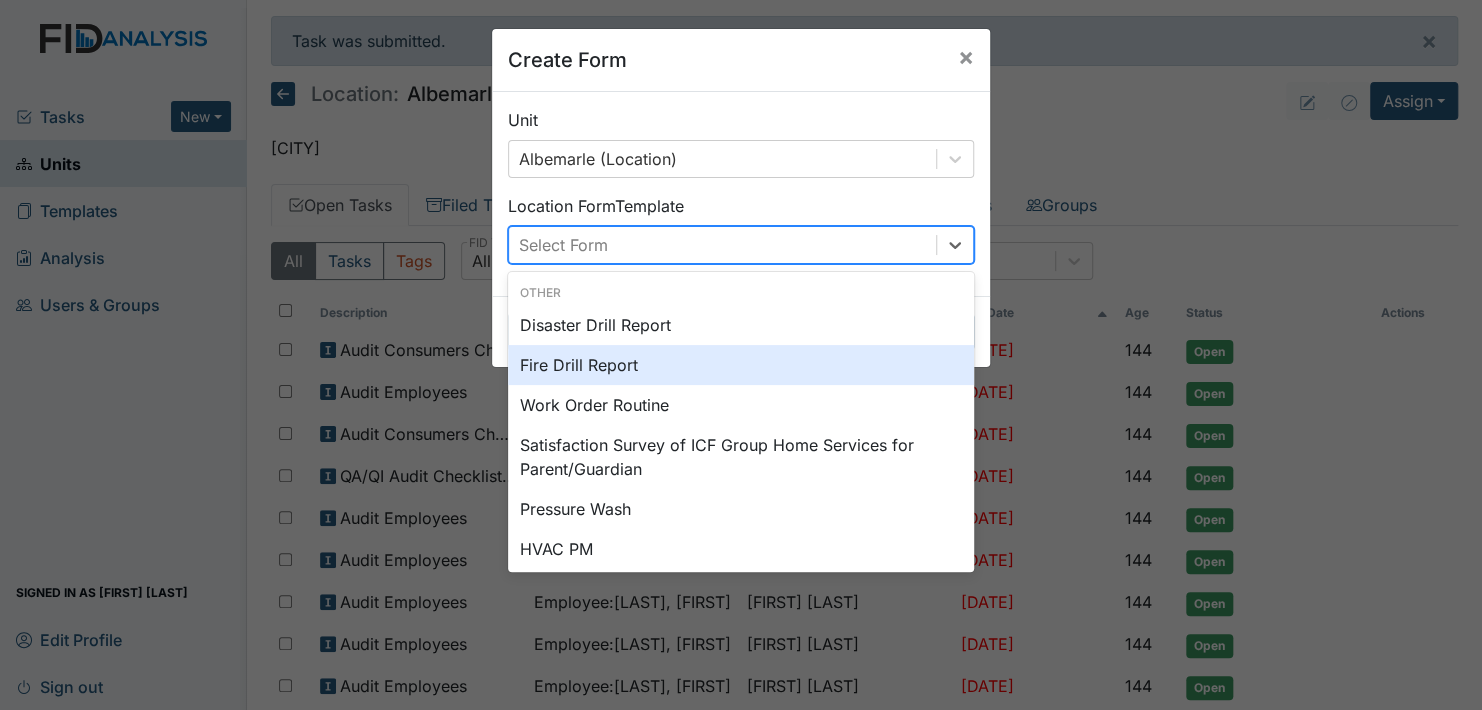 click on "Fire Drill Report" at bounding box center (741, 365) 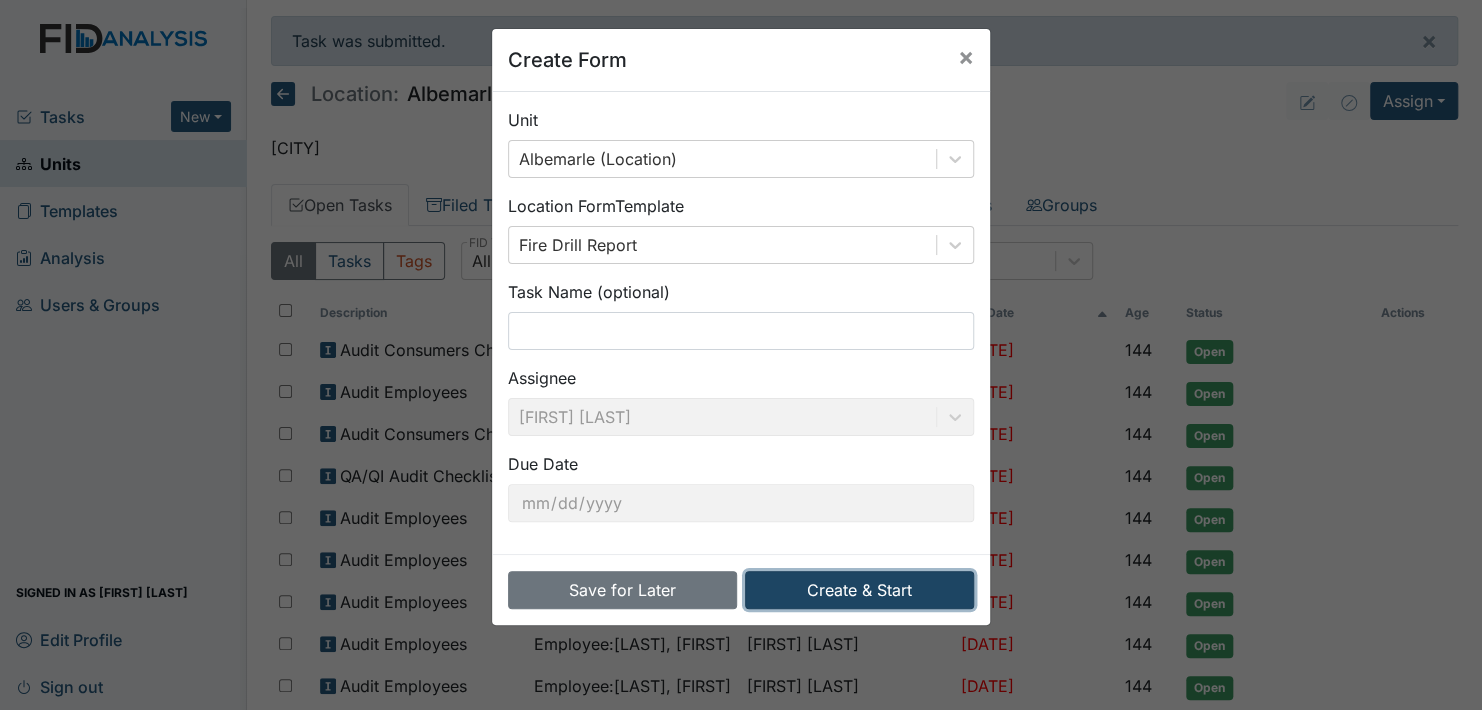 click on "Create & Start" at bounding box center (859, 590) 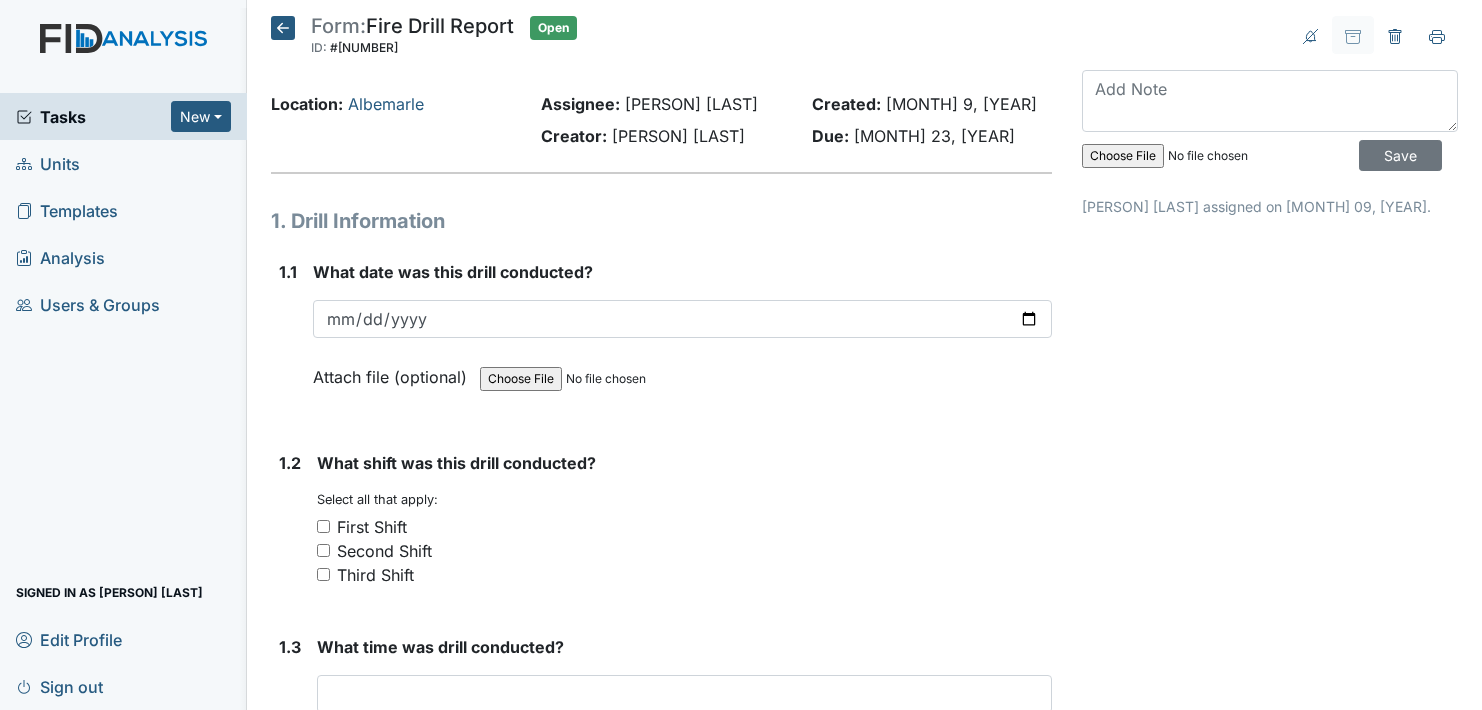 scroll, scrollTop: 0, scrollLeft: 0, axis: both 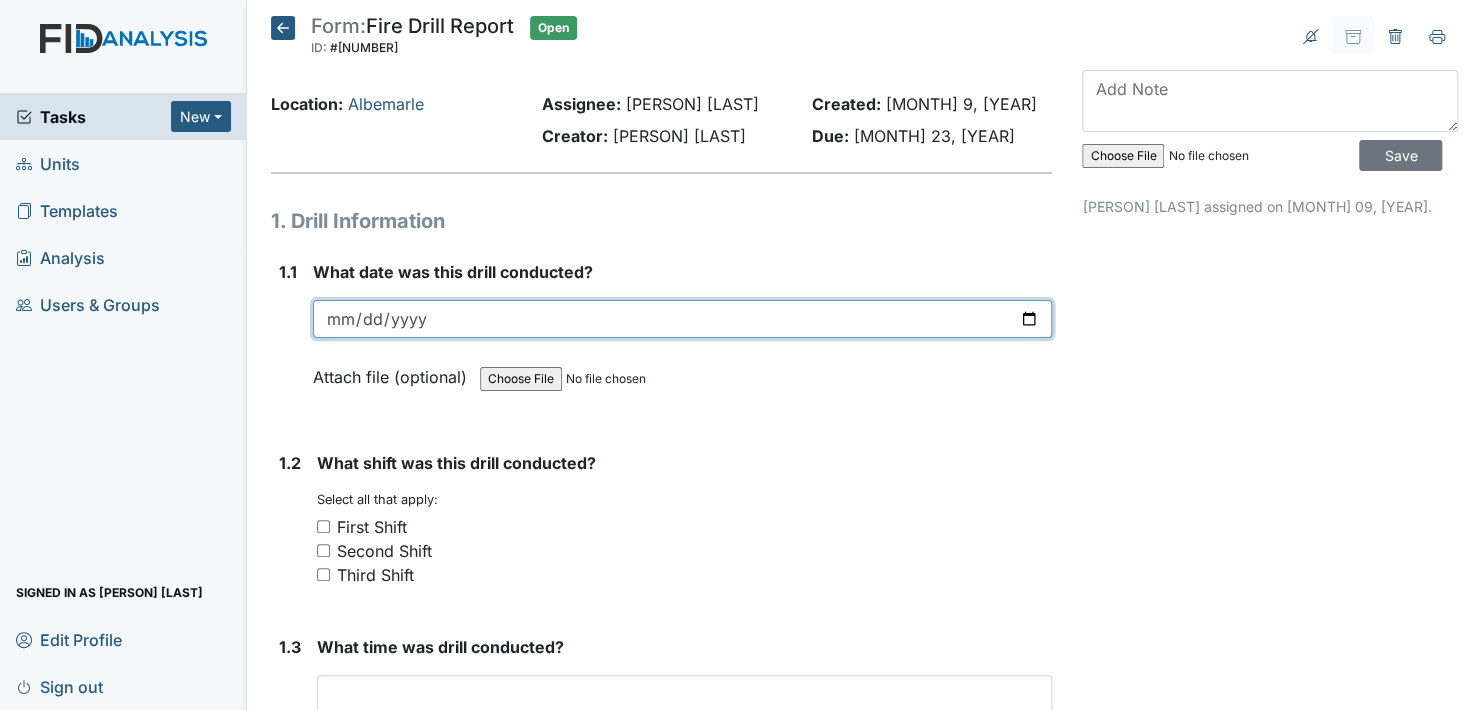 click at bounding box center [682, 319] 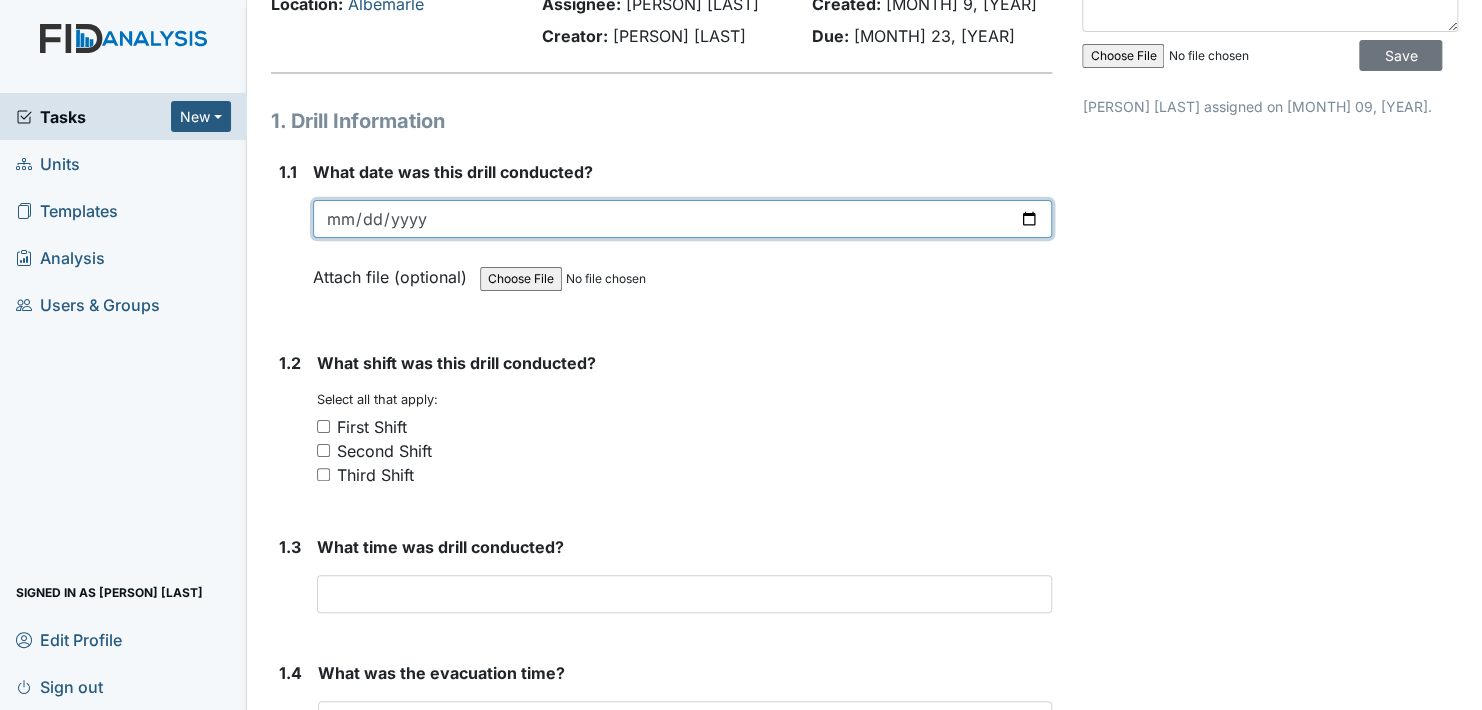 scroll, scrollTop: 200, scrollLeft: 0, axis: vertical 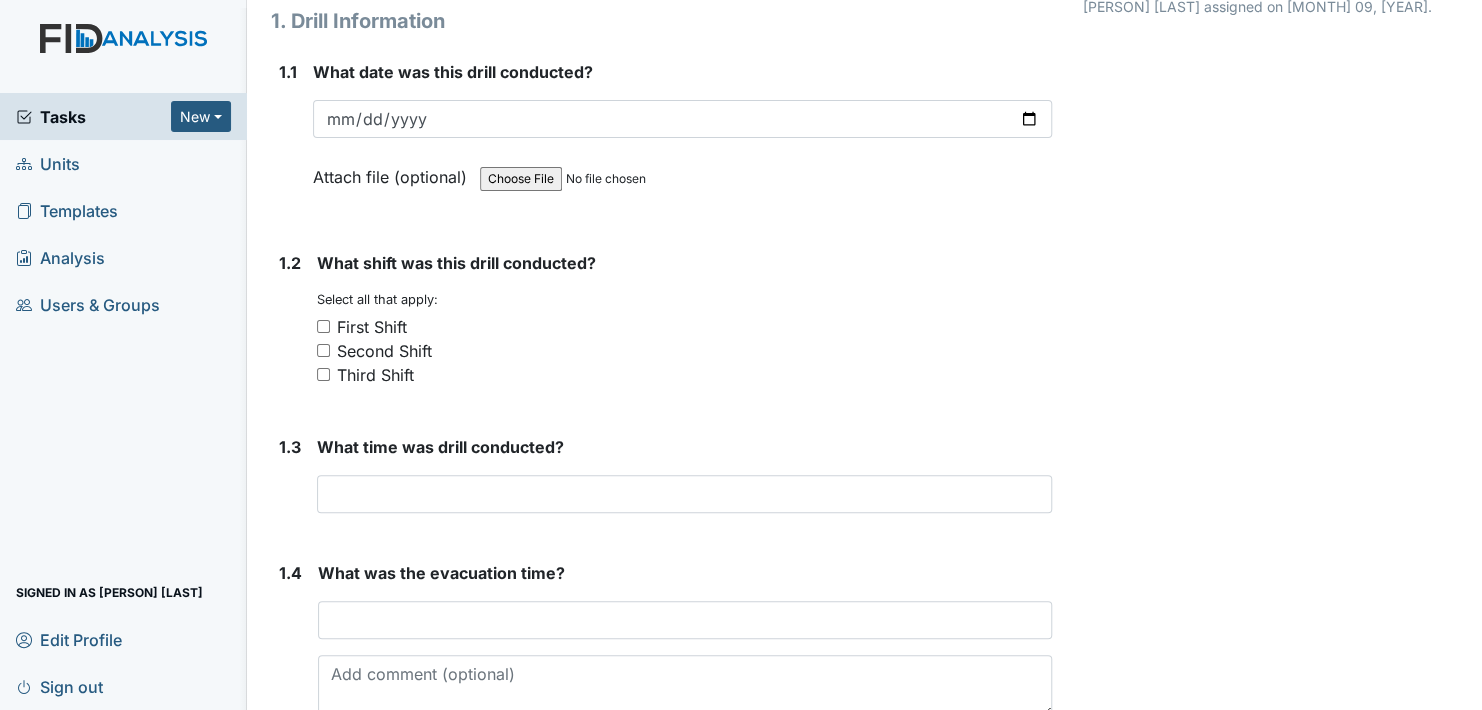 click on "First Shift" at bounding box center [323, 326] 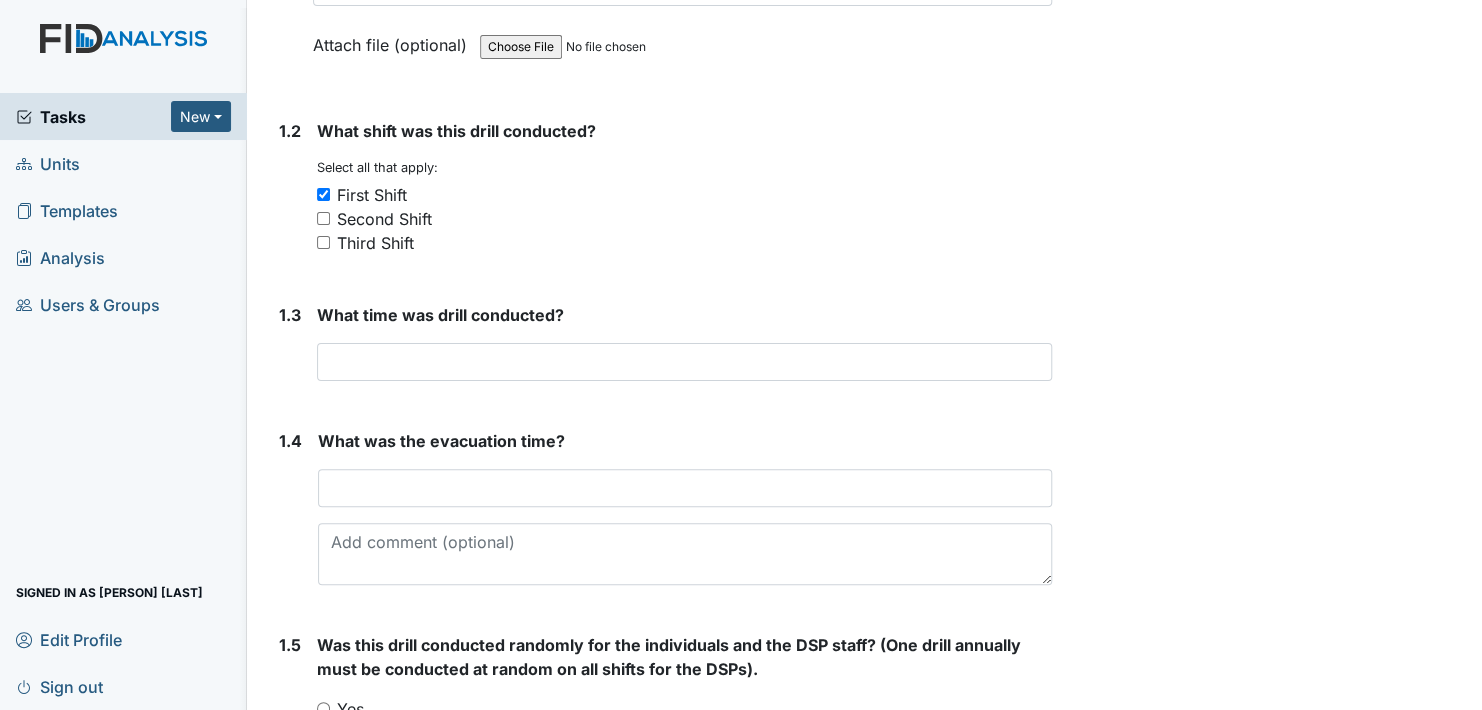 scroll, scrollTop: 400, scrollLeft: 0, axis: vertical 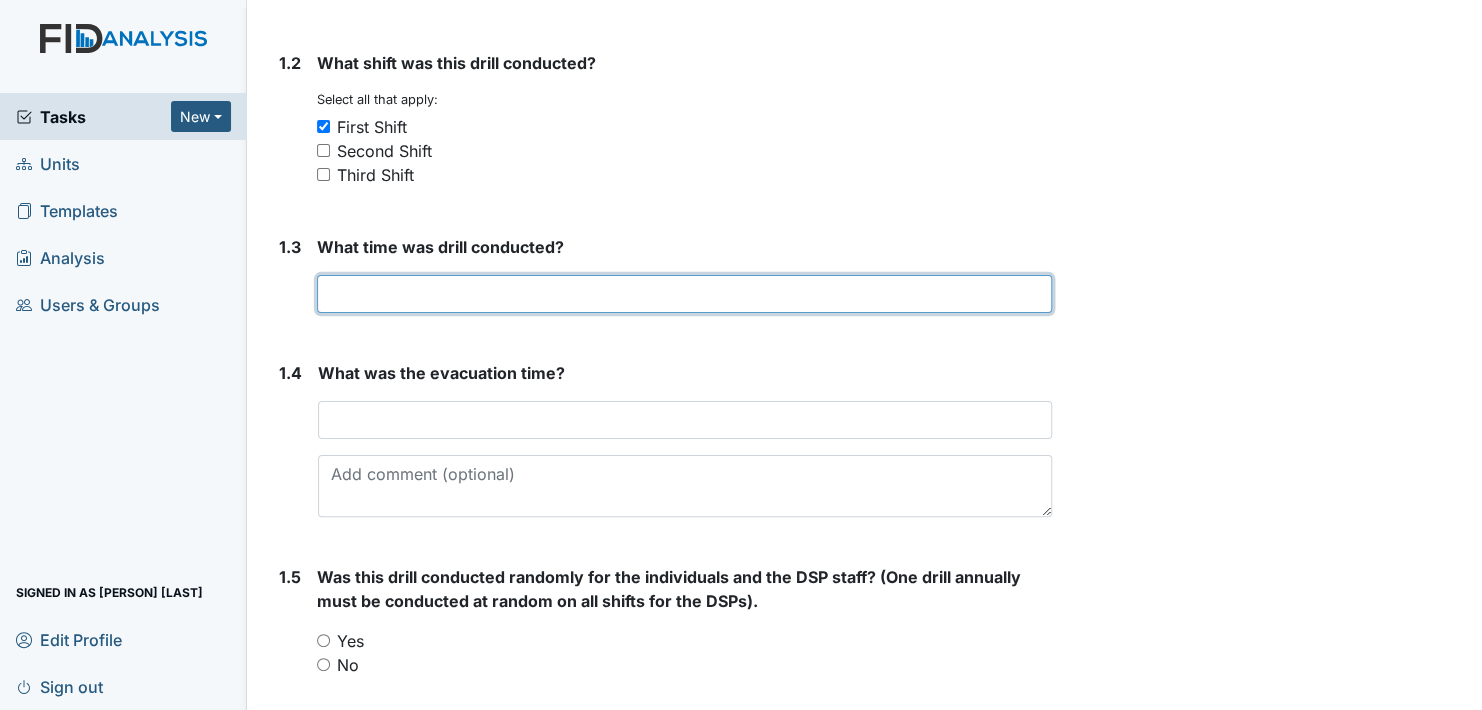 click at bounding box center [684, 294] 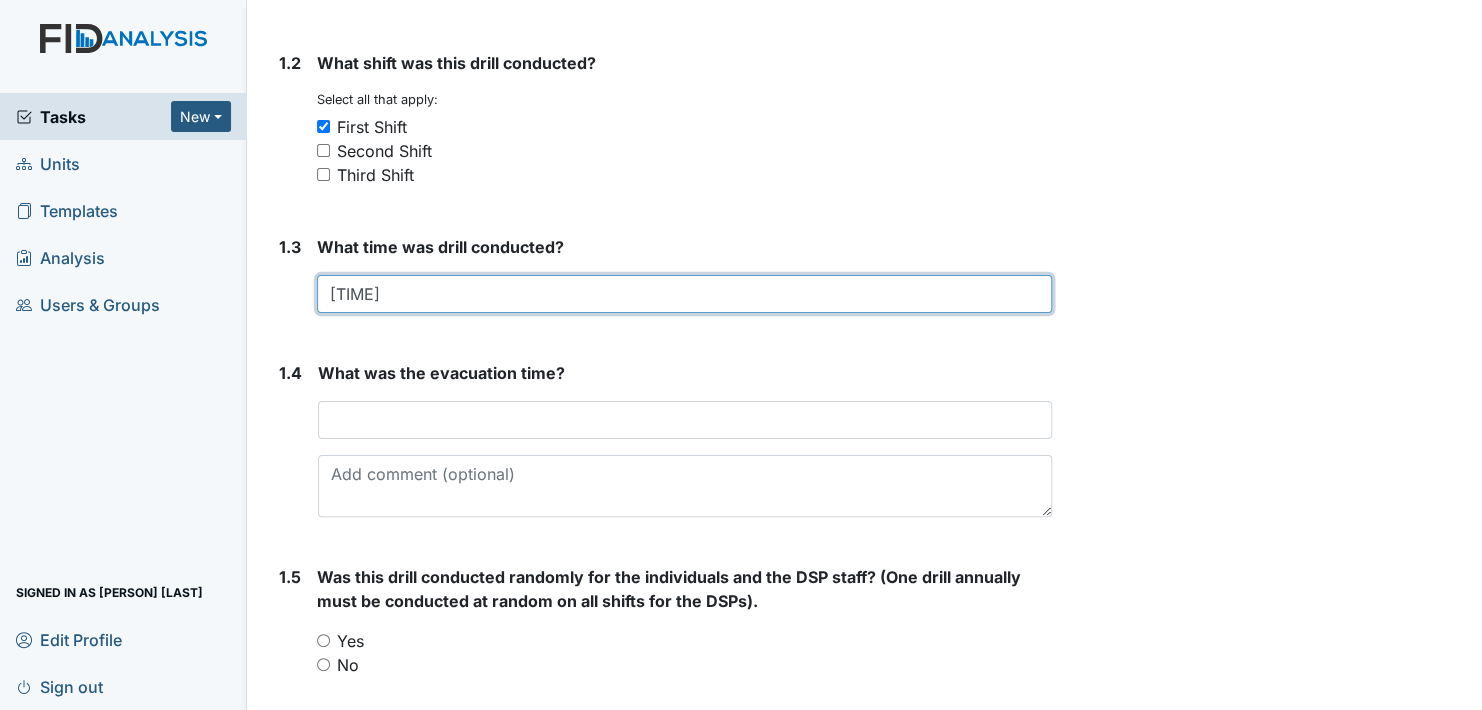 type on "[TIME]" 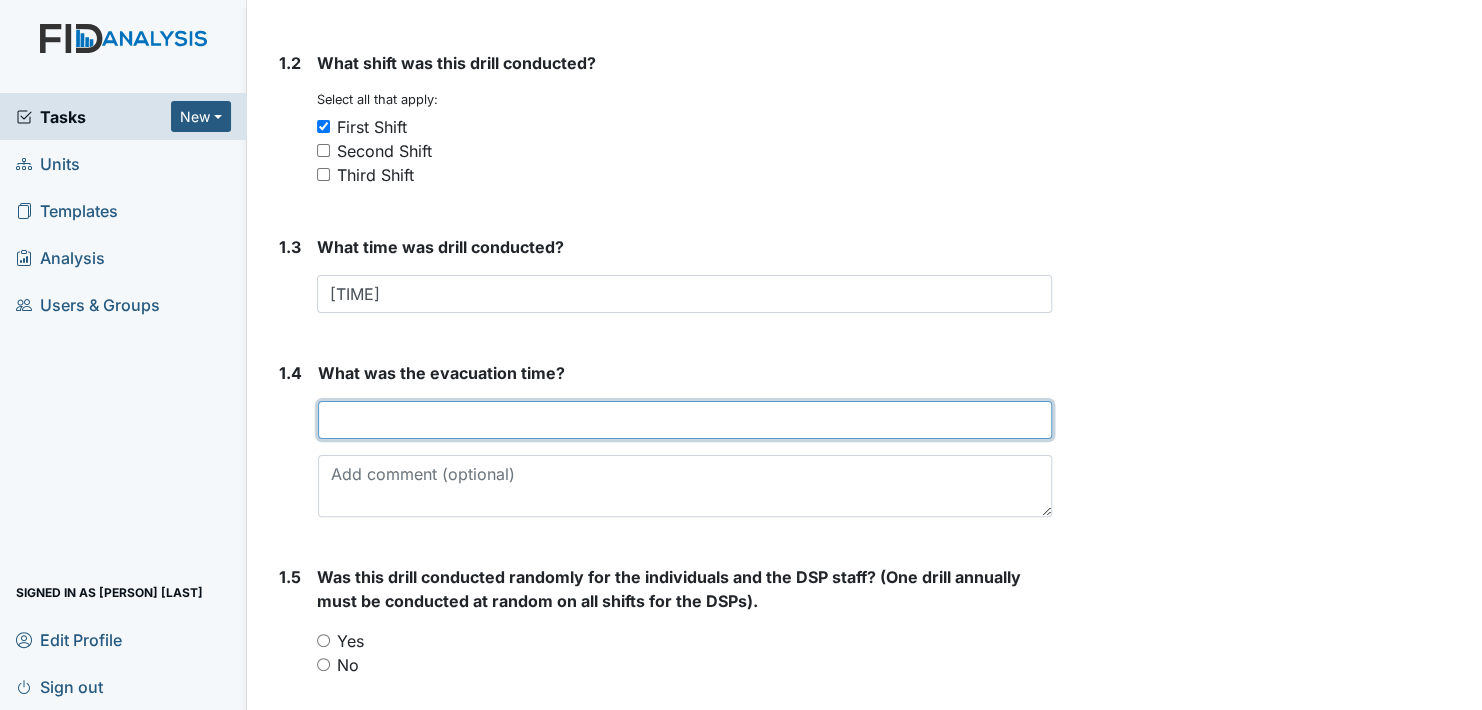 click at bounding box center (685, 420) 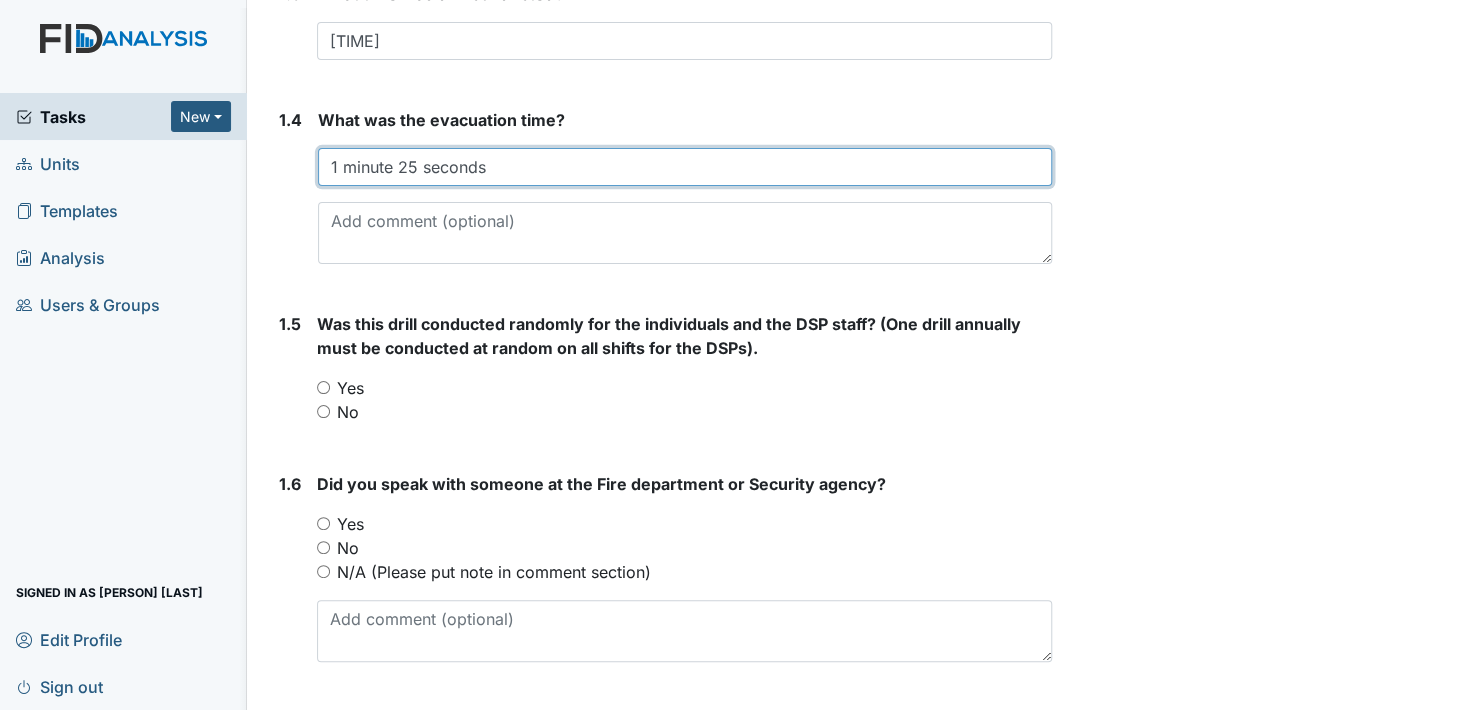scroll, scrollTop: 700, scrollLeft: 0, axis: vertical 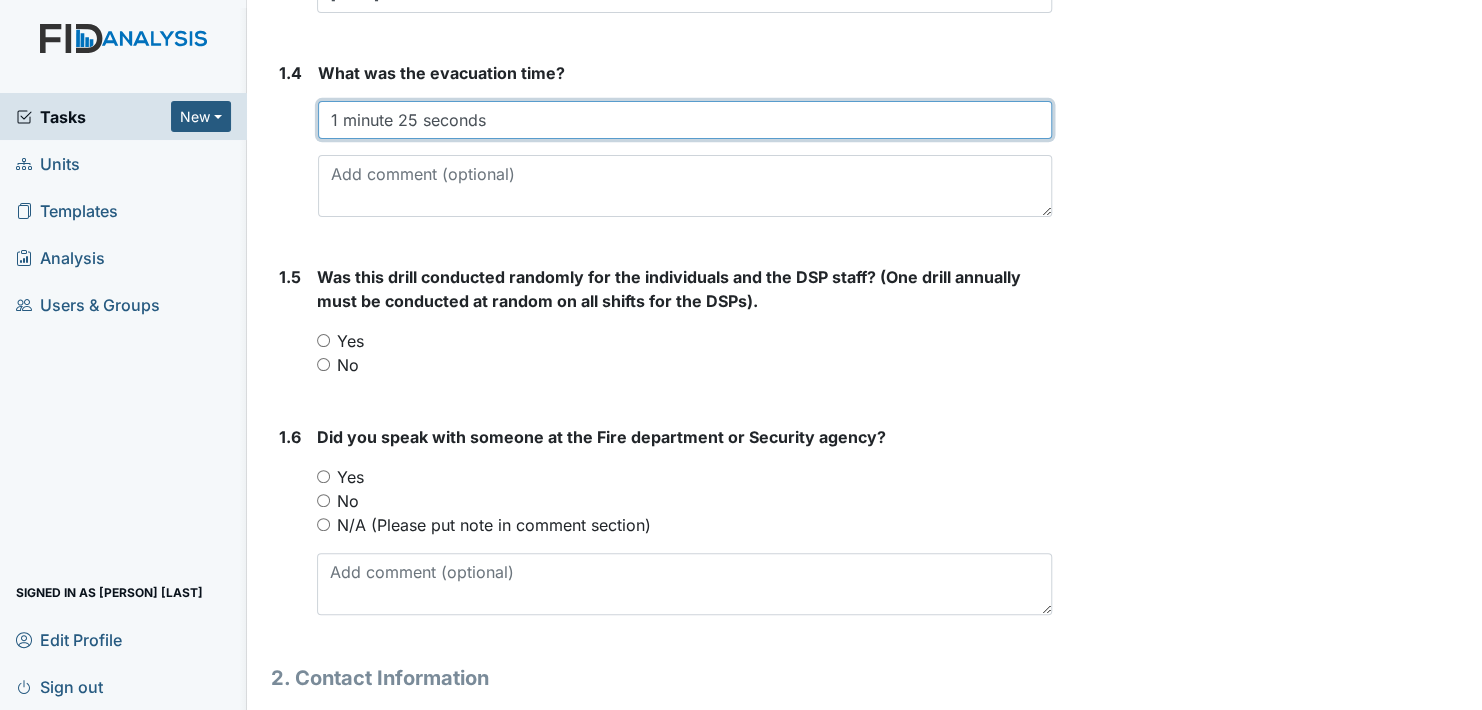 type on "1 minute 25 seconds" 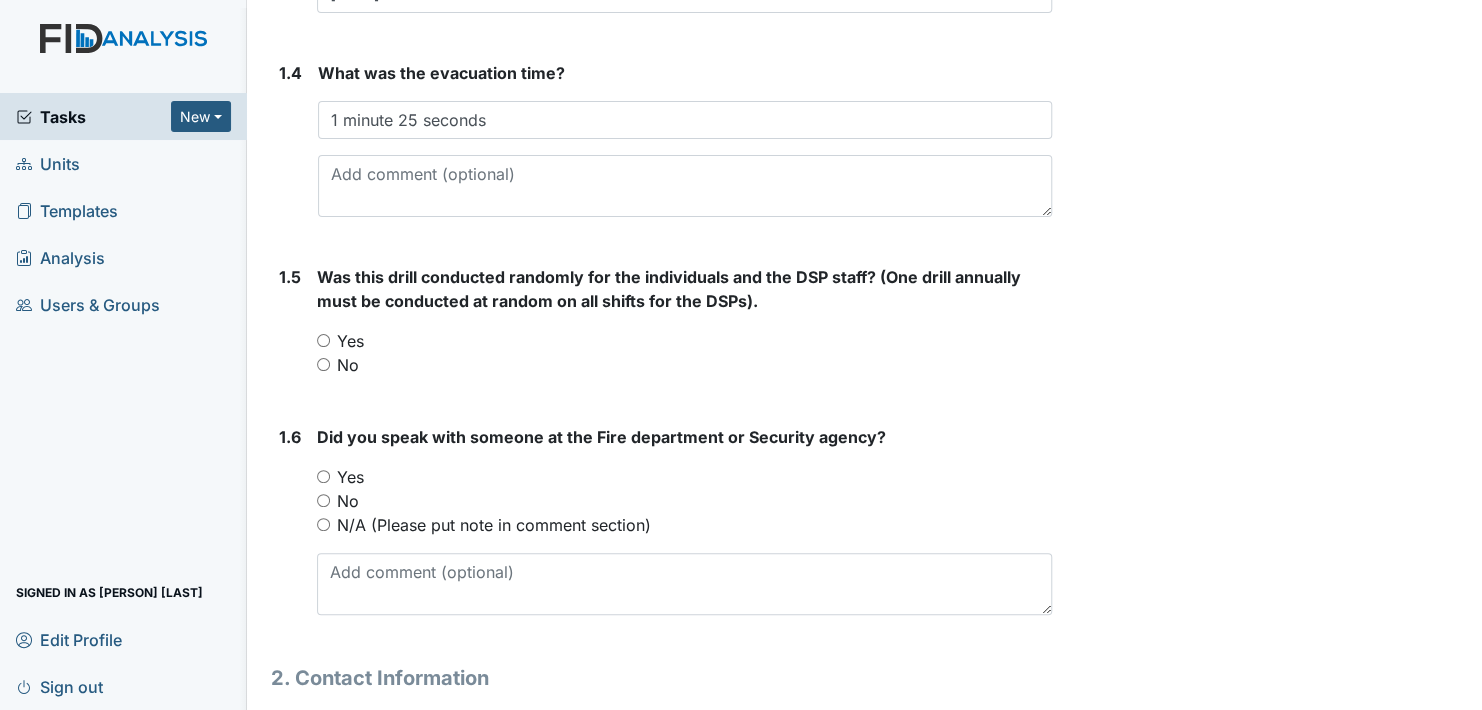 drag, startPoint x: 326, startPoint y: 334, endPoint x: 393, endPoint y: 335, distance: 67.00746 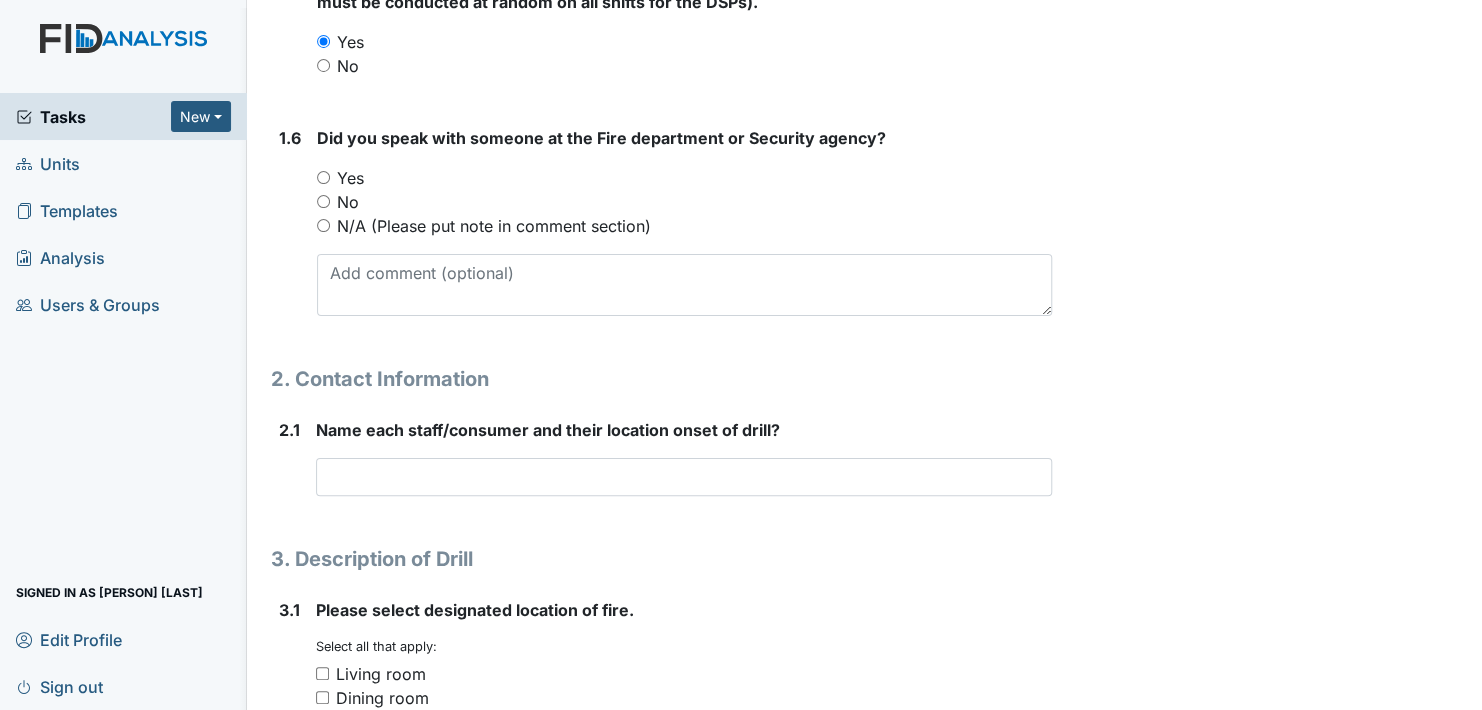 scroll, scrollTop: 1000, scrollLeft: 0, axis: vertical 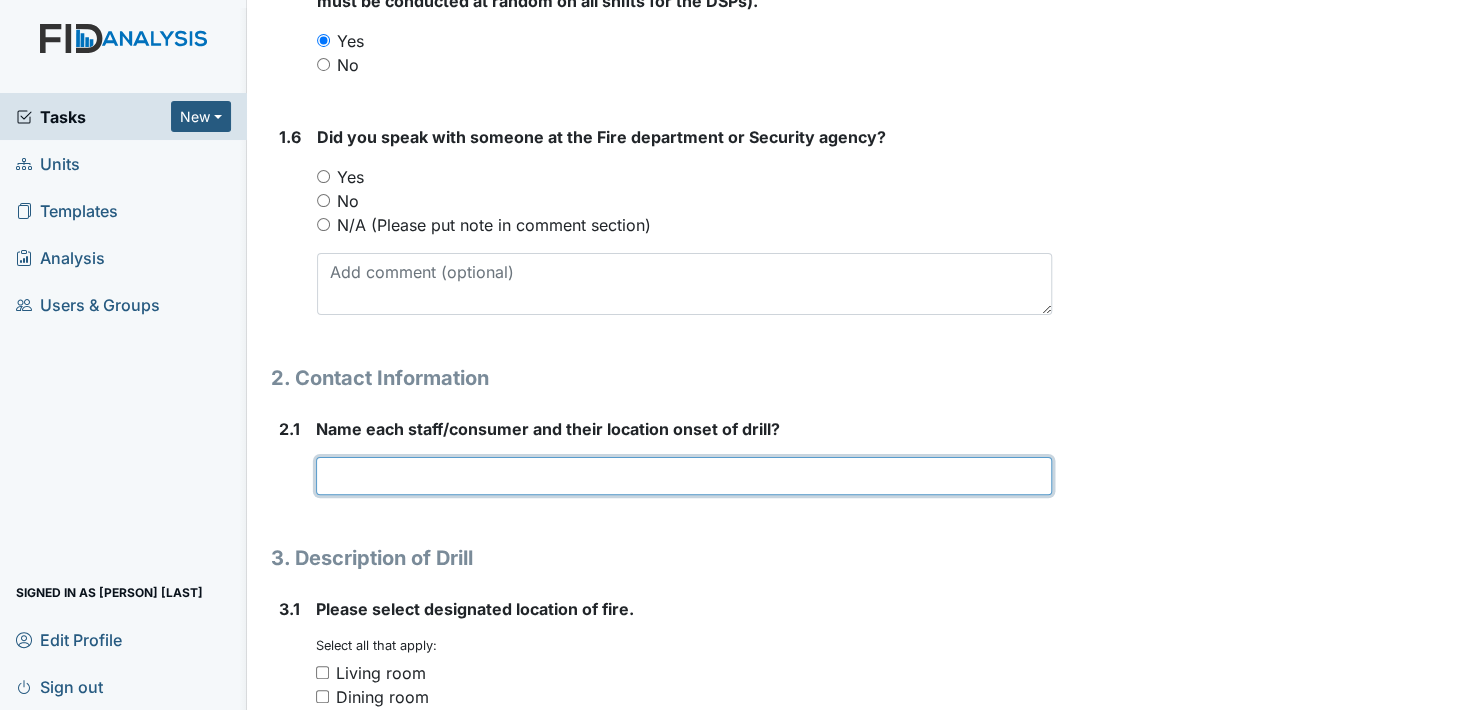 click at bounding box center (684, 476) 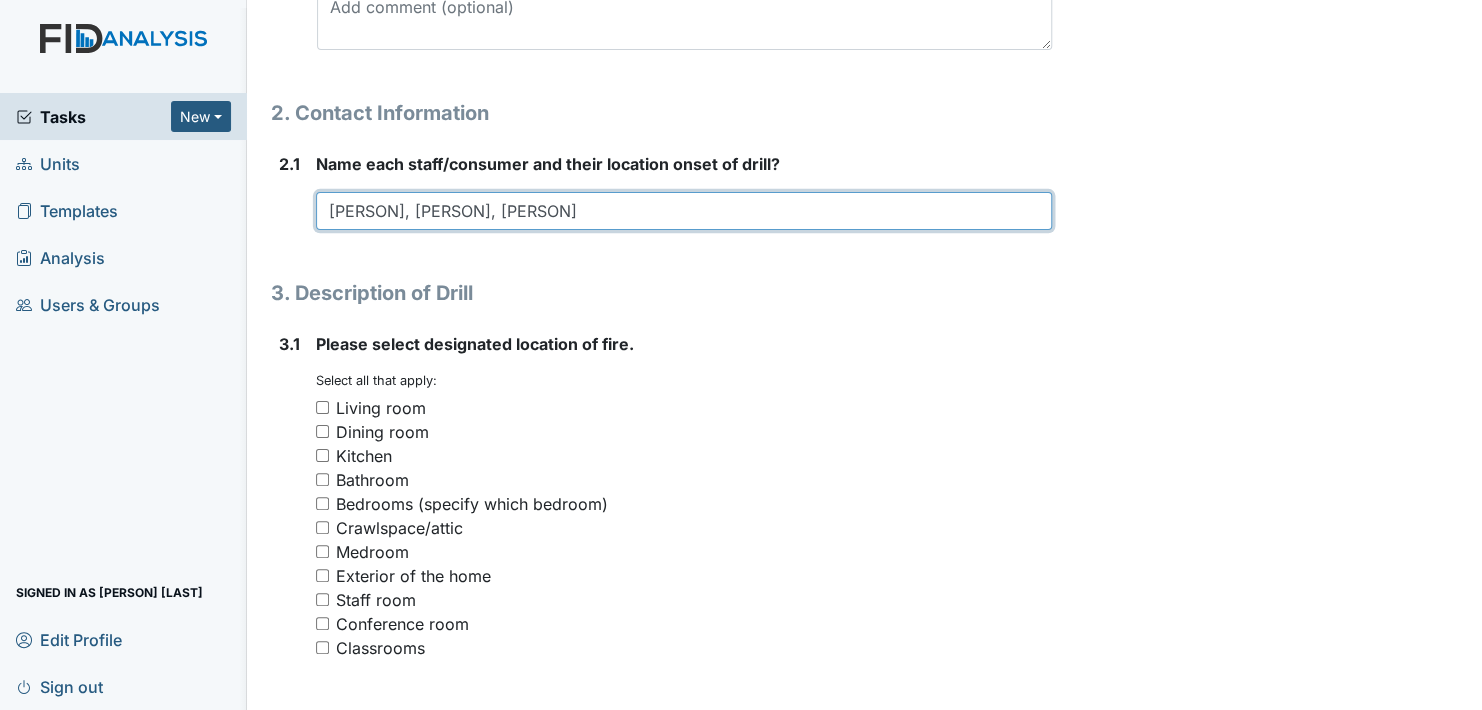 scroll, scrollTop: 1300, scrollLeft: 0, axis: vertical 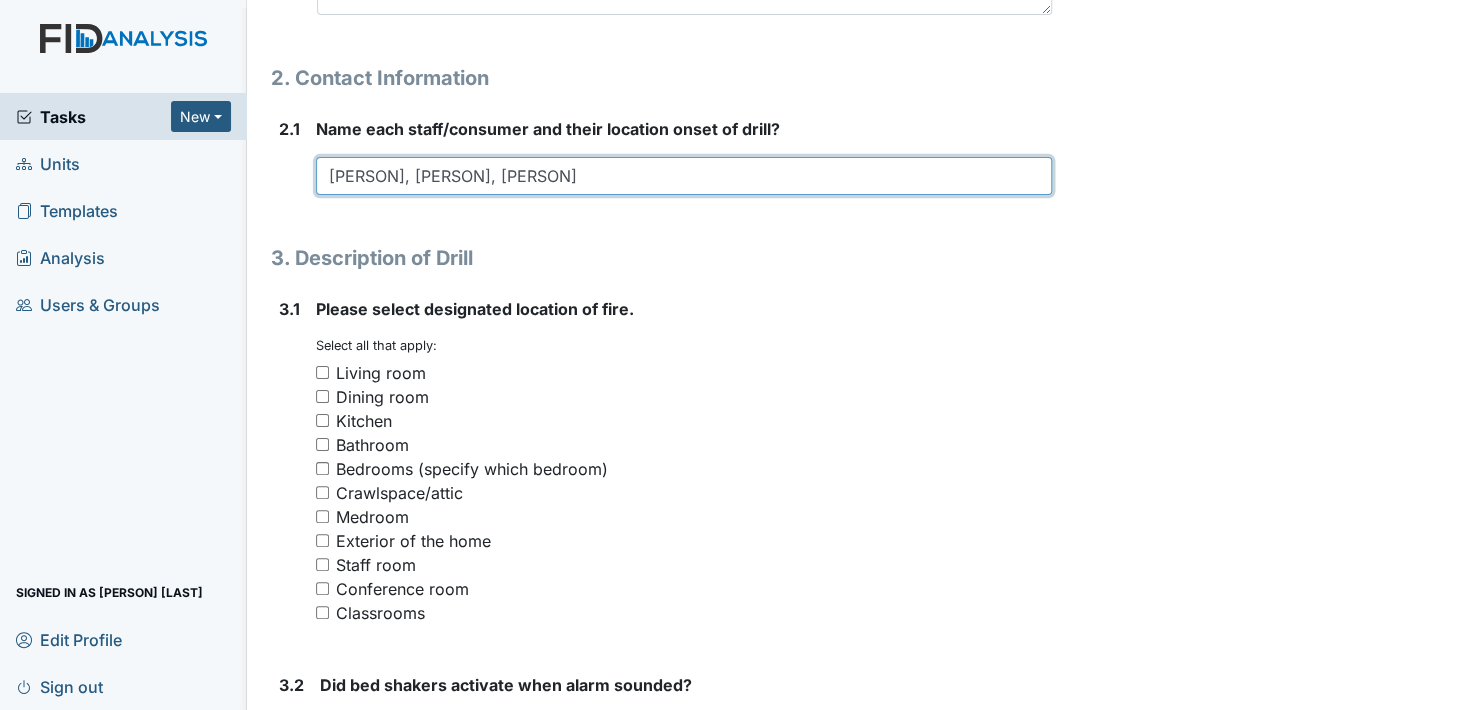 type on "[PERSON], [PERSON], [PERSON]" 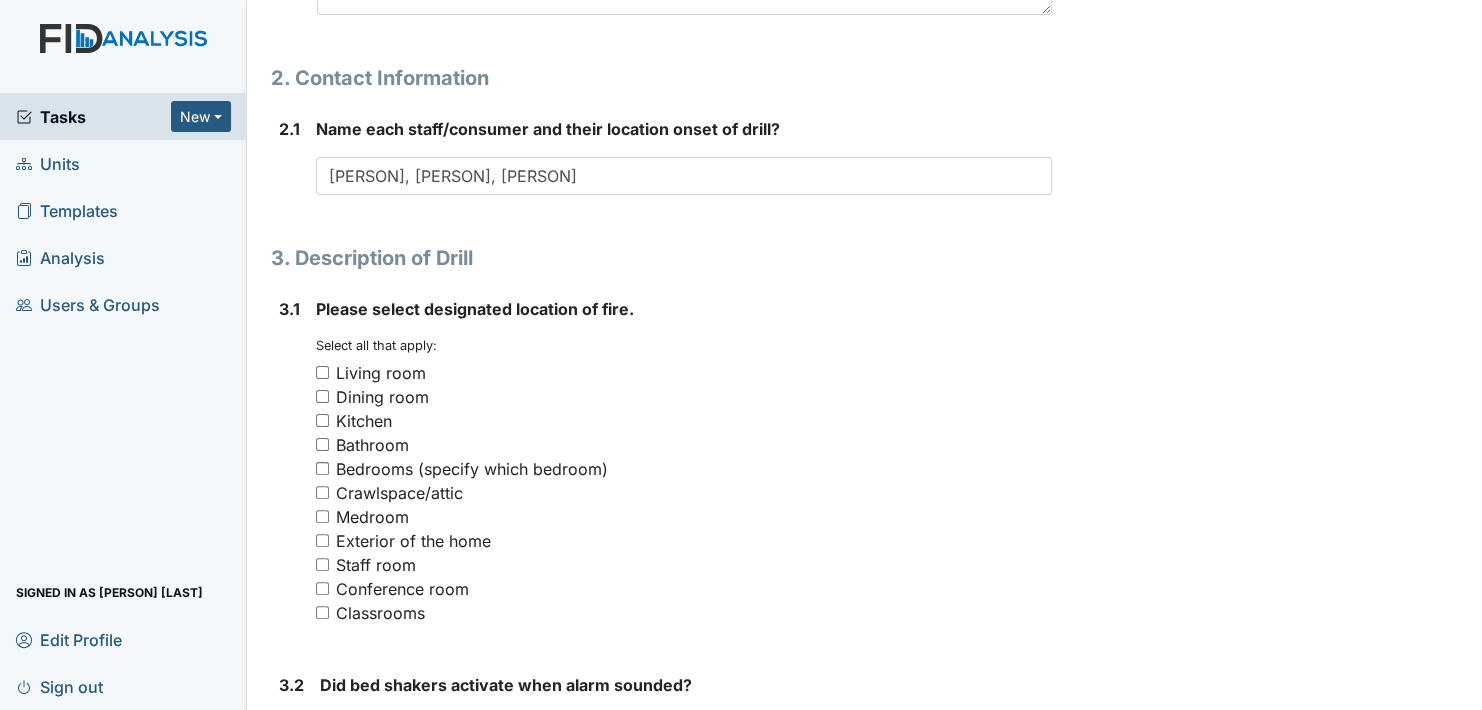 click on "Living room" at bounding box center [322, 372] 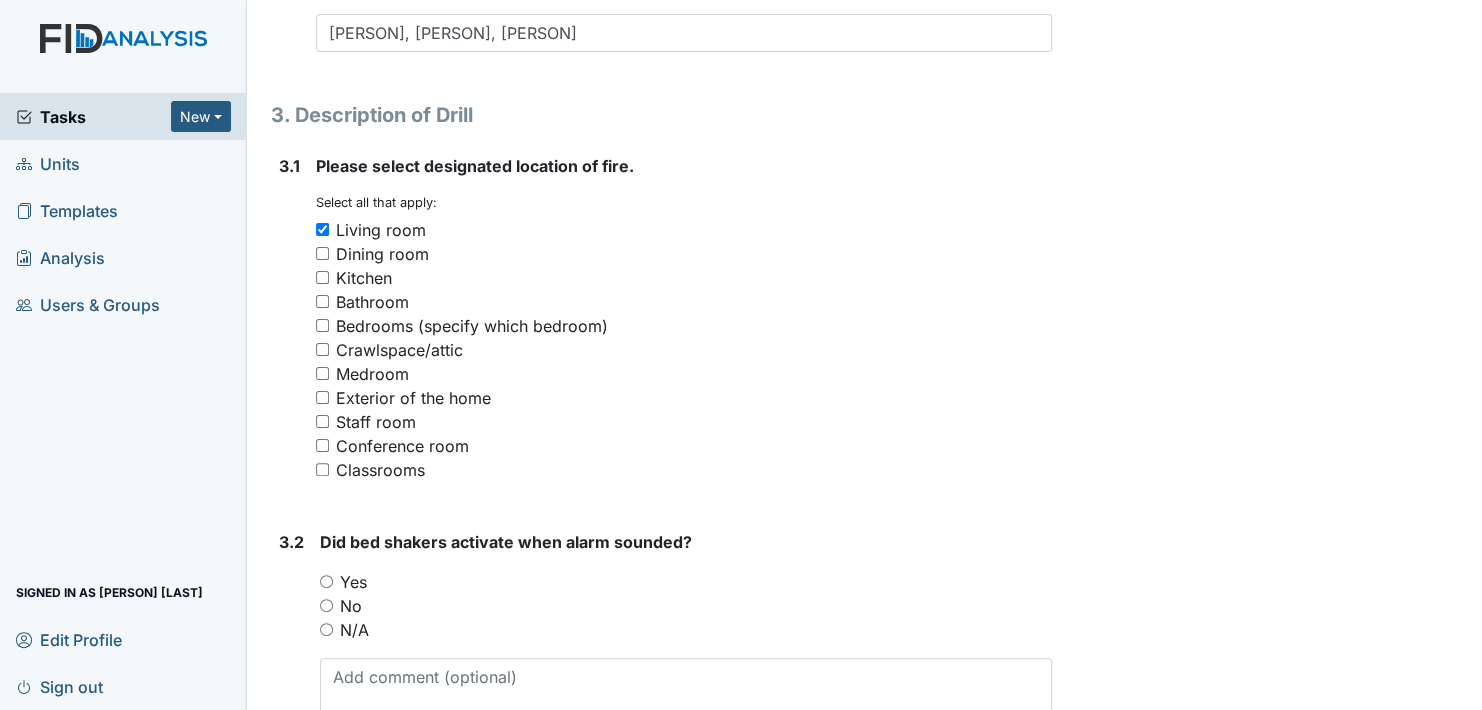 scroll, scrollTop: 1500, scrollLeft: 0, axis: vertical 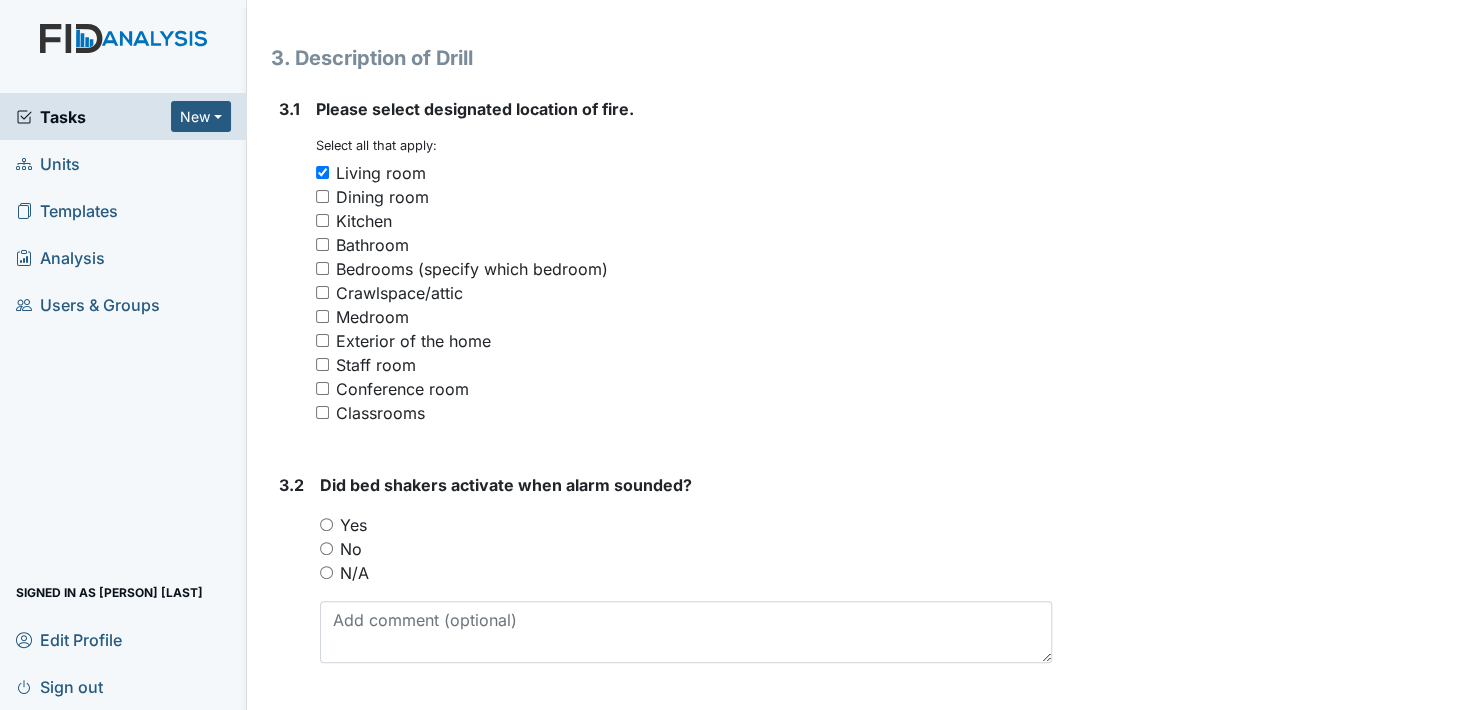 click on "N/A" at bounding box center (326, 572) 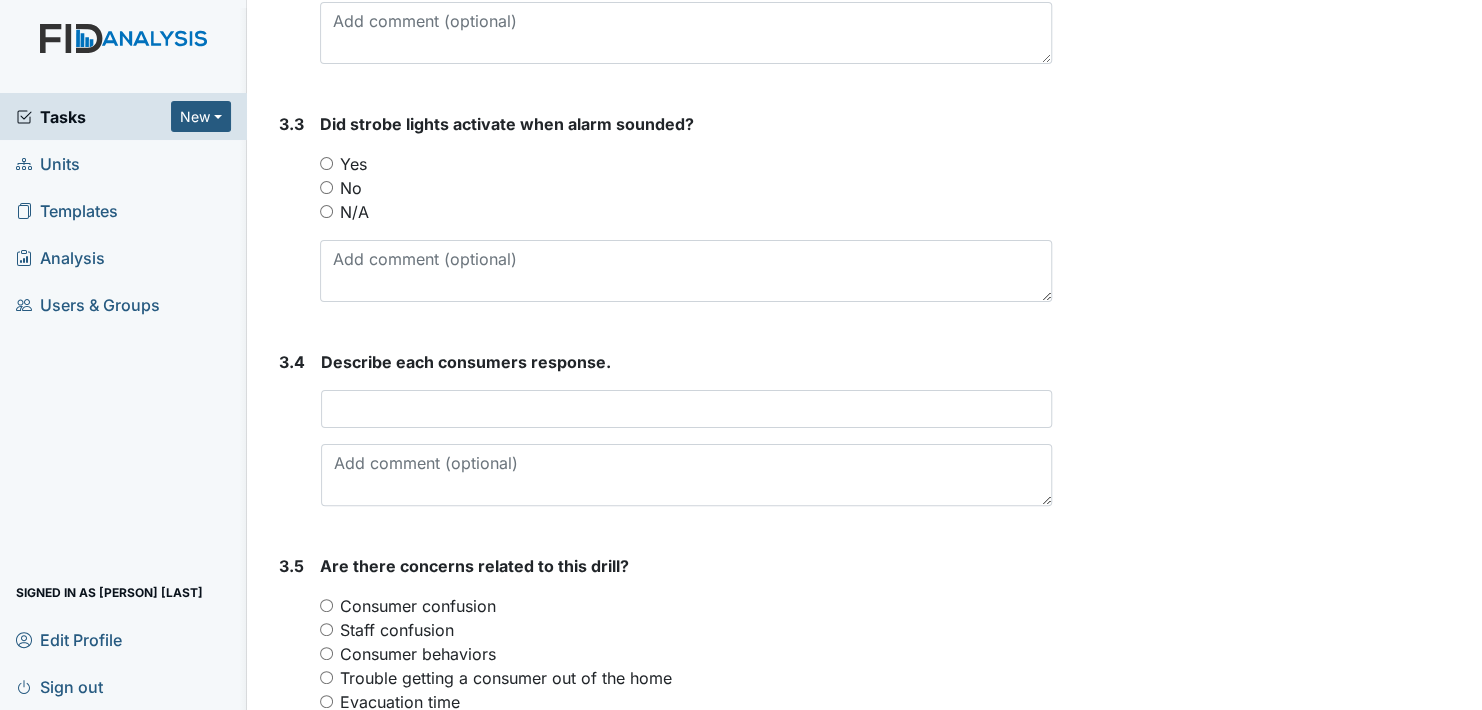 scroll, scrollTop: 2100, scrollLeft: 0, axis: vertical 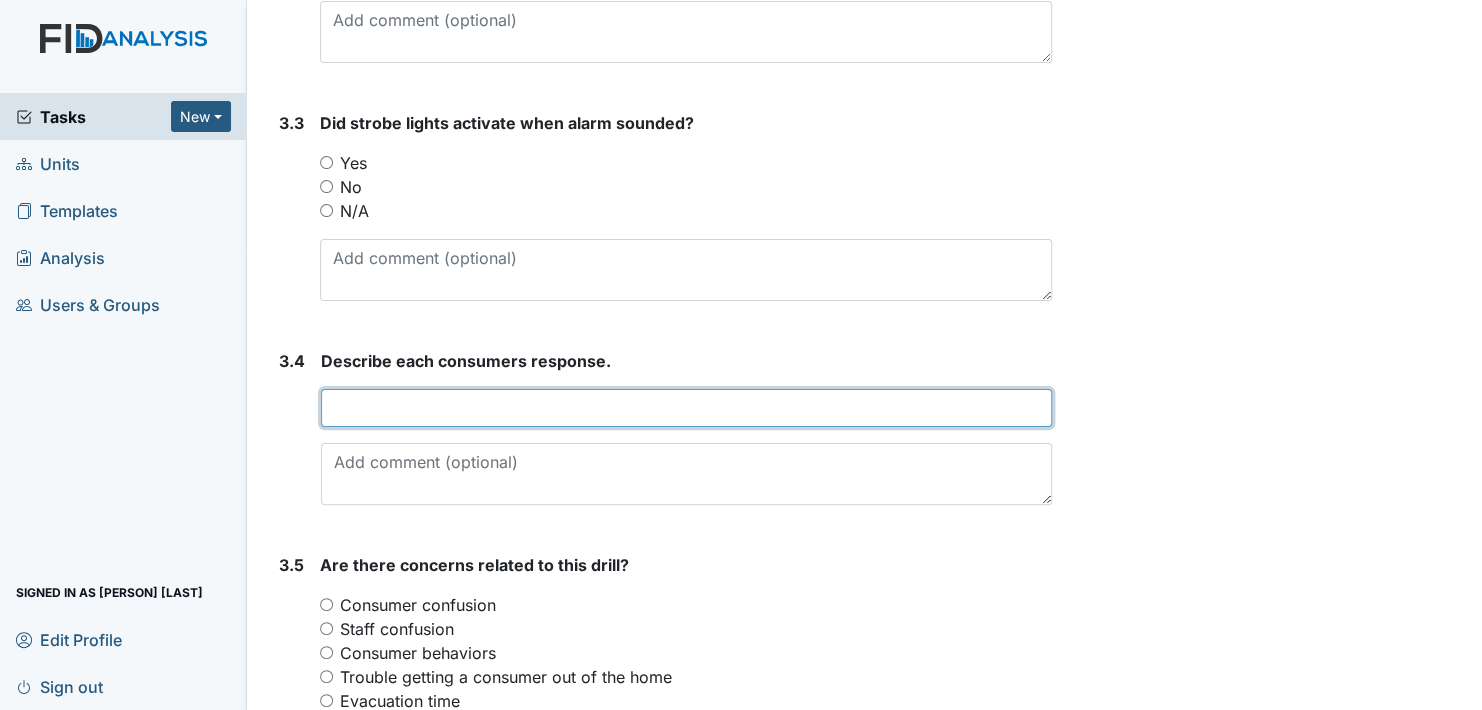 click at bounding box center [686, 408] 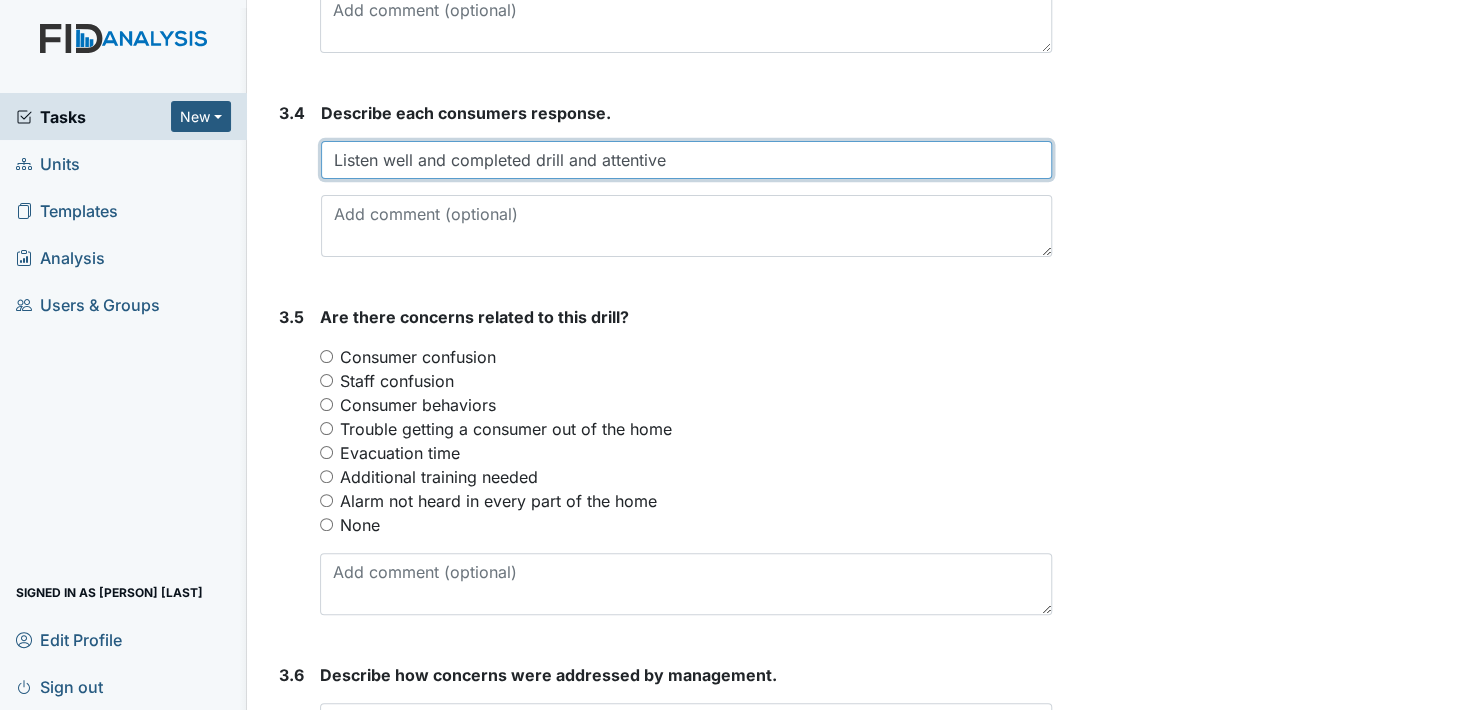 scroll, scrollTop: 2400, scrollLeft: 0, axis: vertical 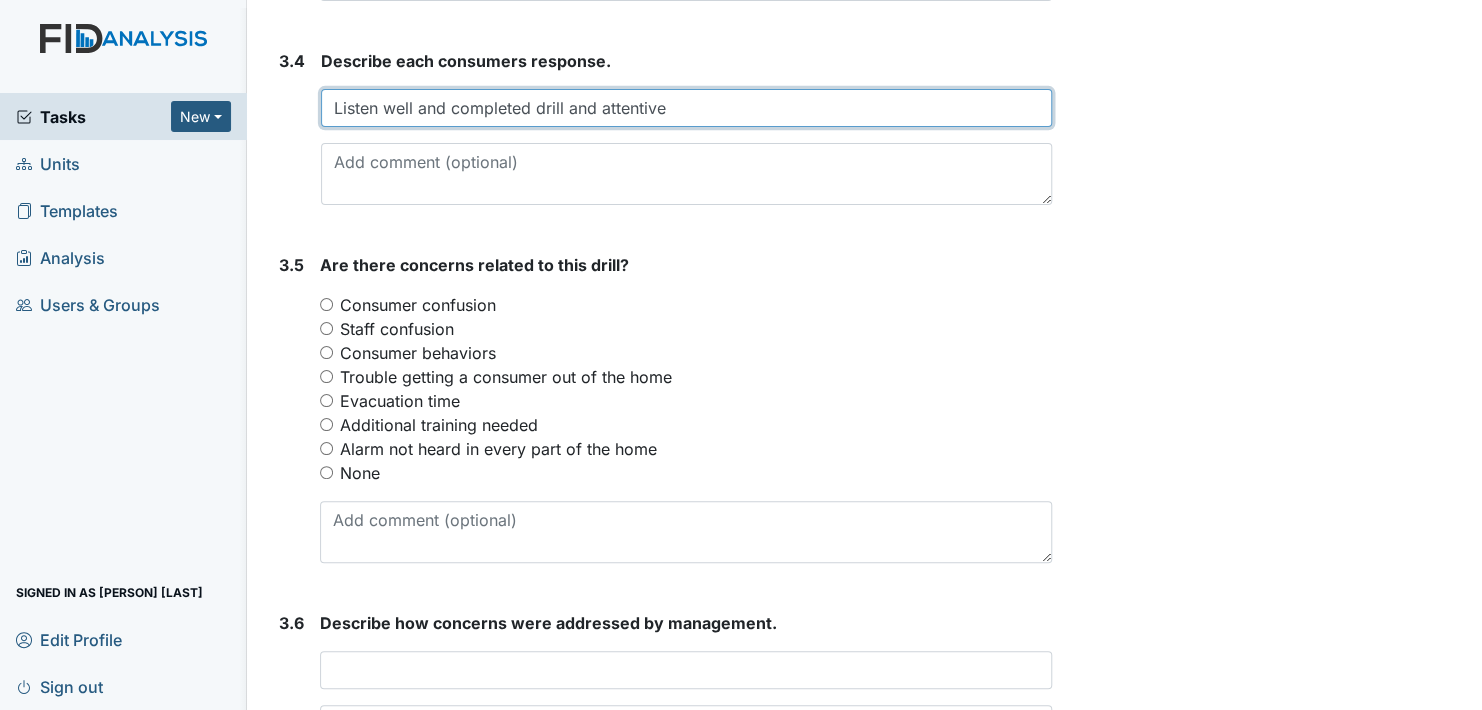 type on "Listen well and completed drill and attentive" 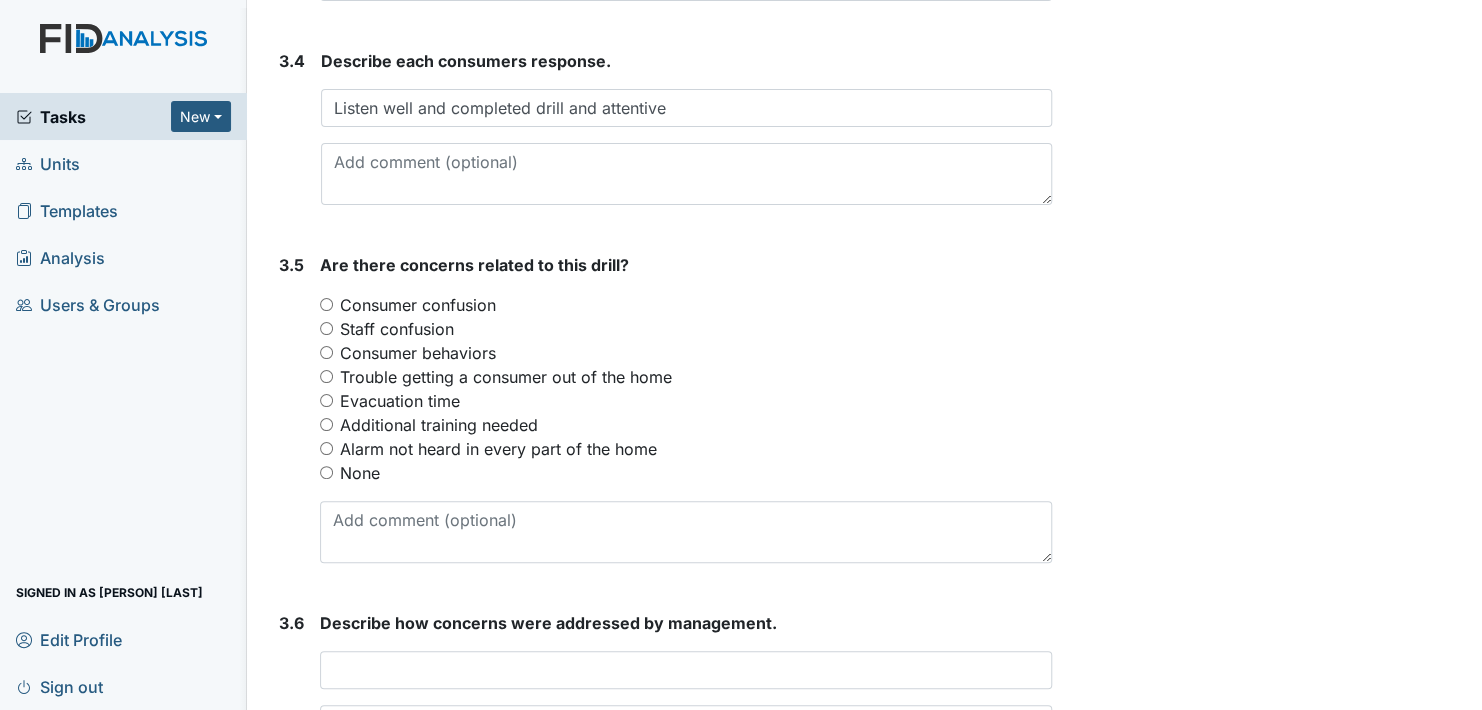 click on "None" at bounding box center (326, 472) 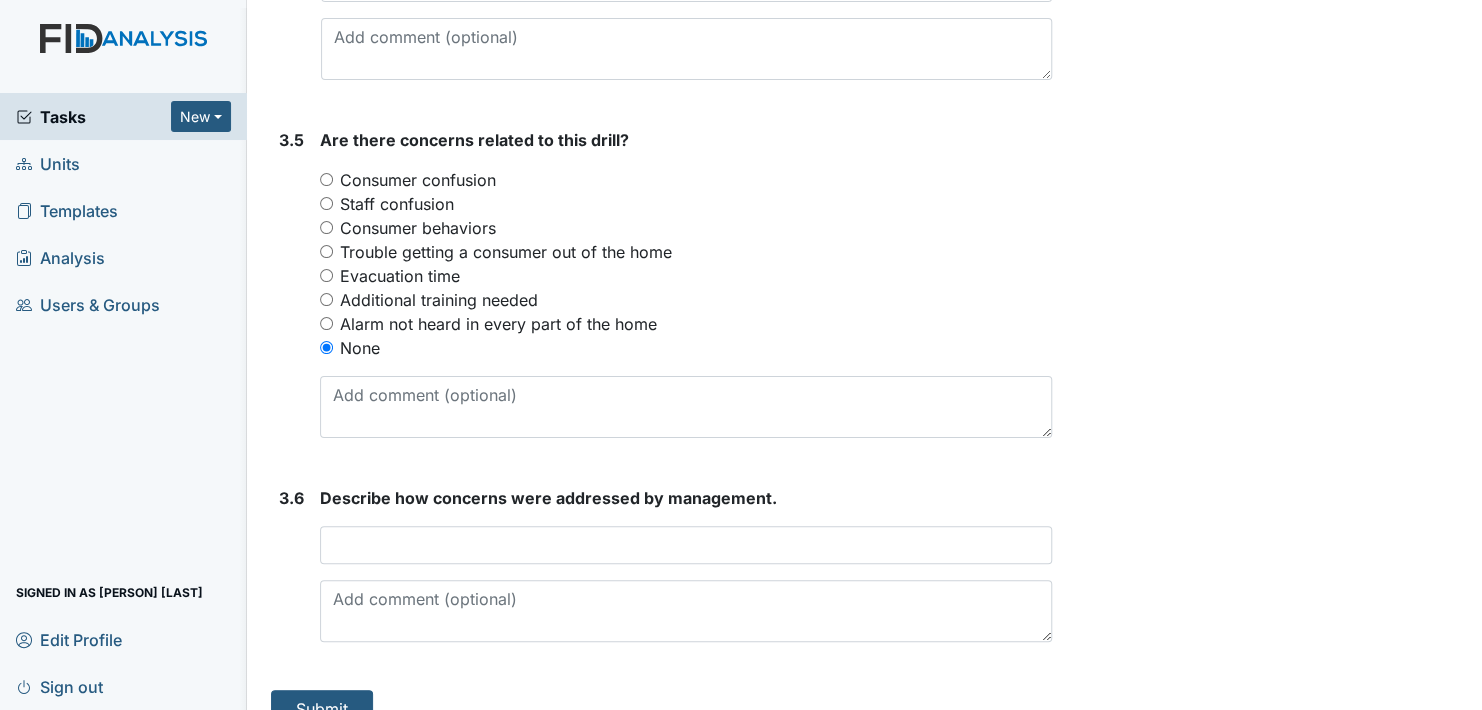 scroll, scrollTop: 2554, scrollLeft: 0, axis: vertical 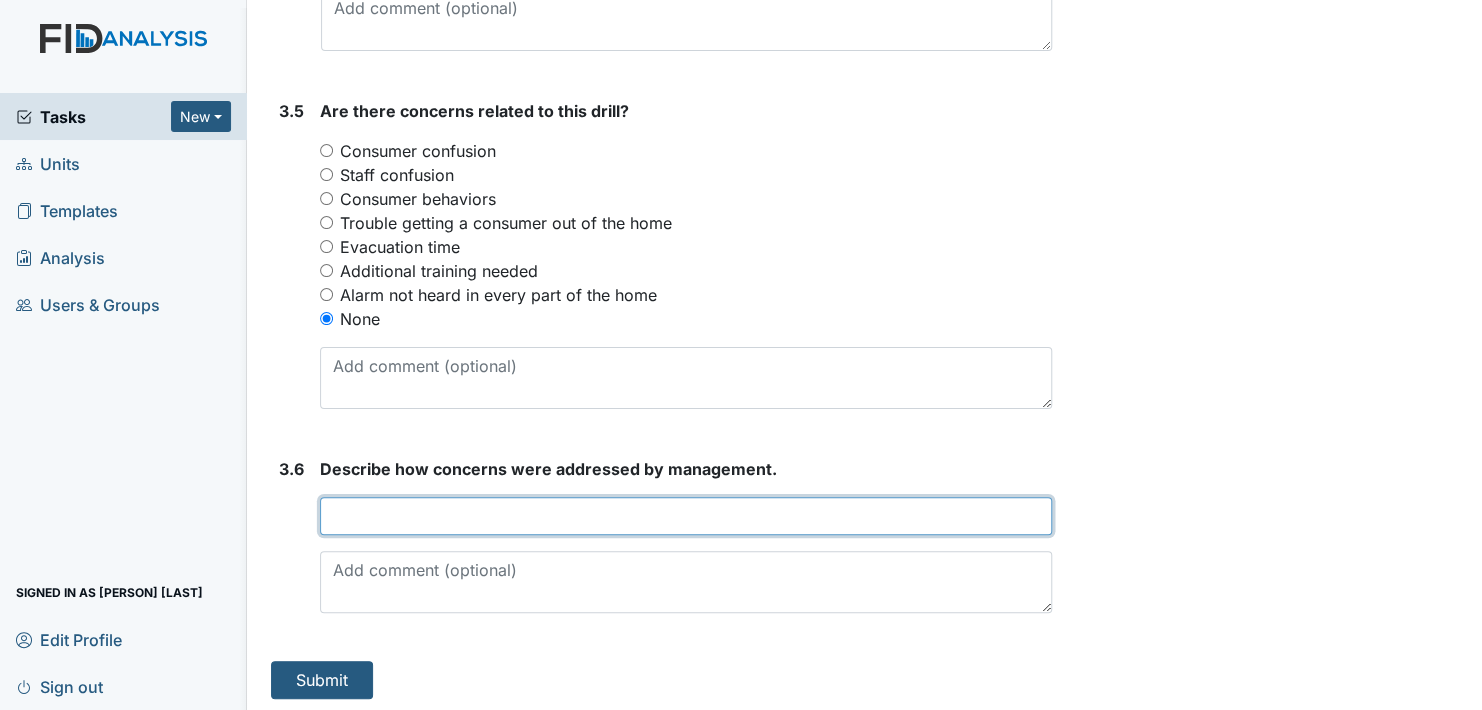 click at bounding box center [686, 516] 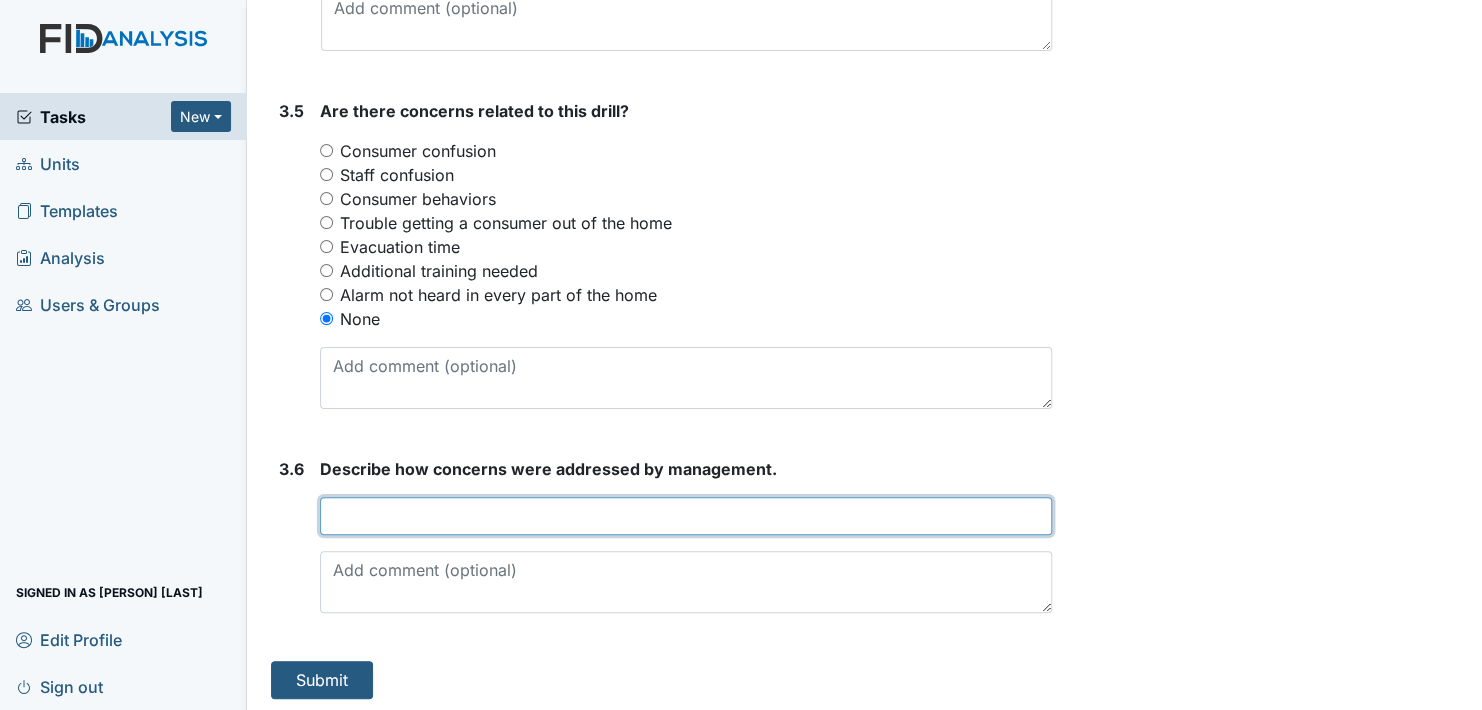 type on "N/A" 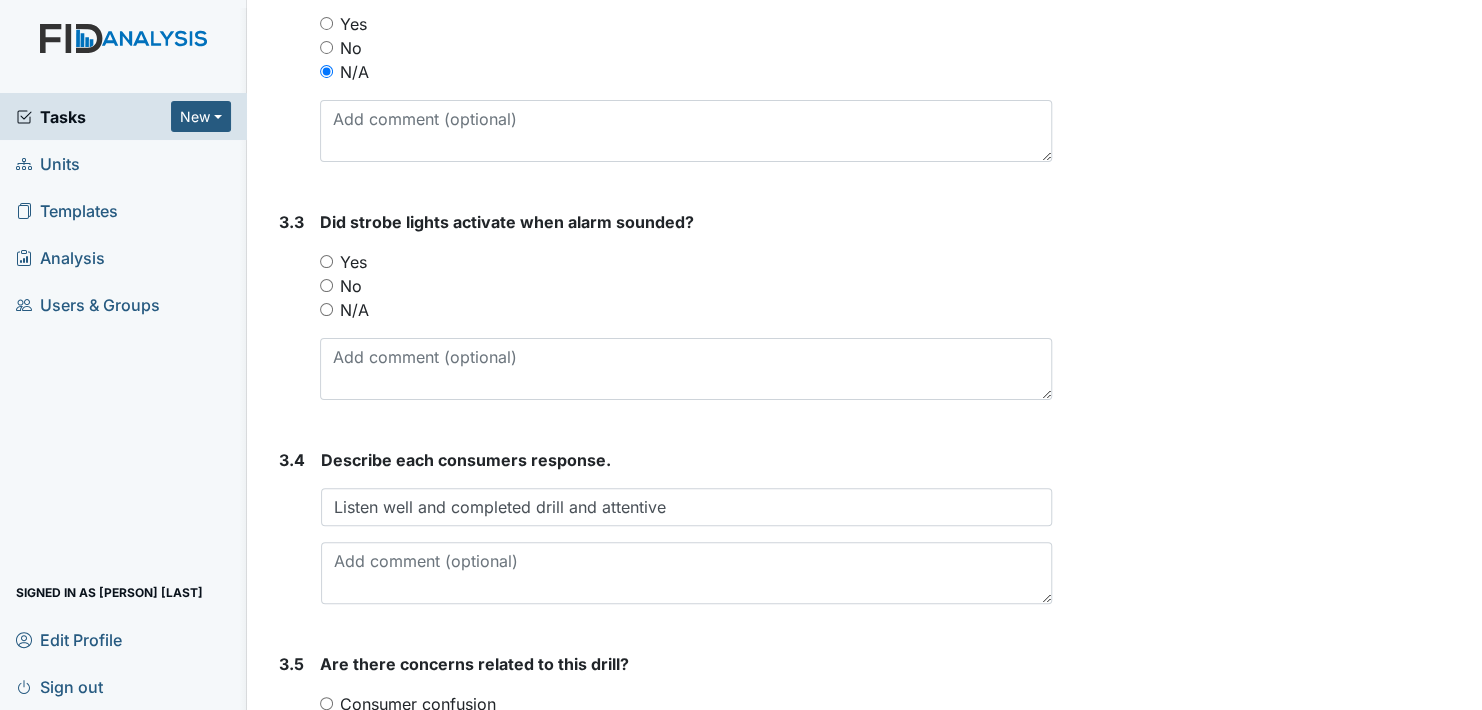 scroll, scrollTop: 2100, scrollLeft: 0, axis: vertical 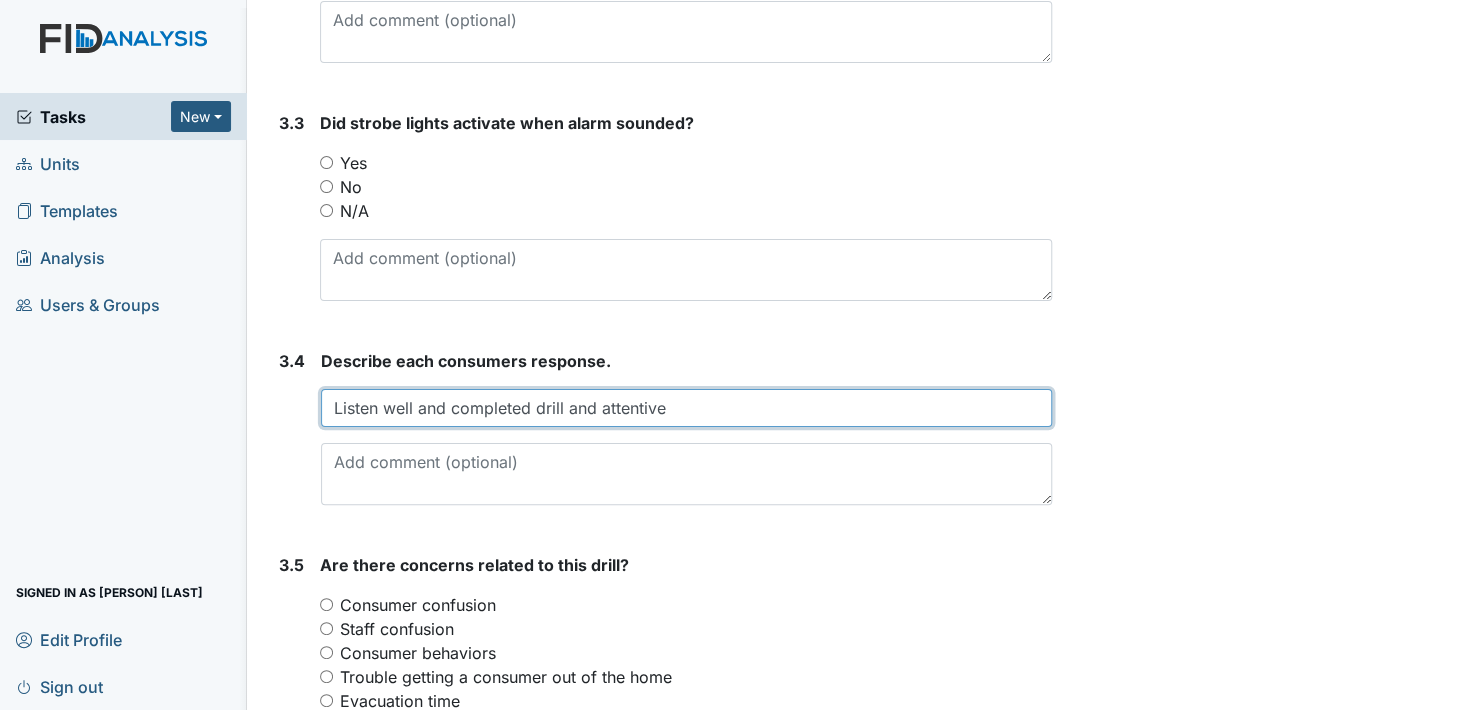 click on "Listen well and completed drill and attentive" at bounding box center (686, 408) 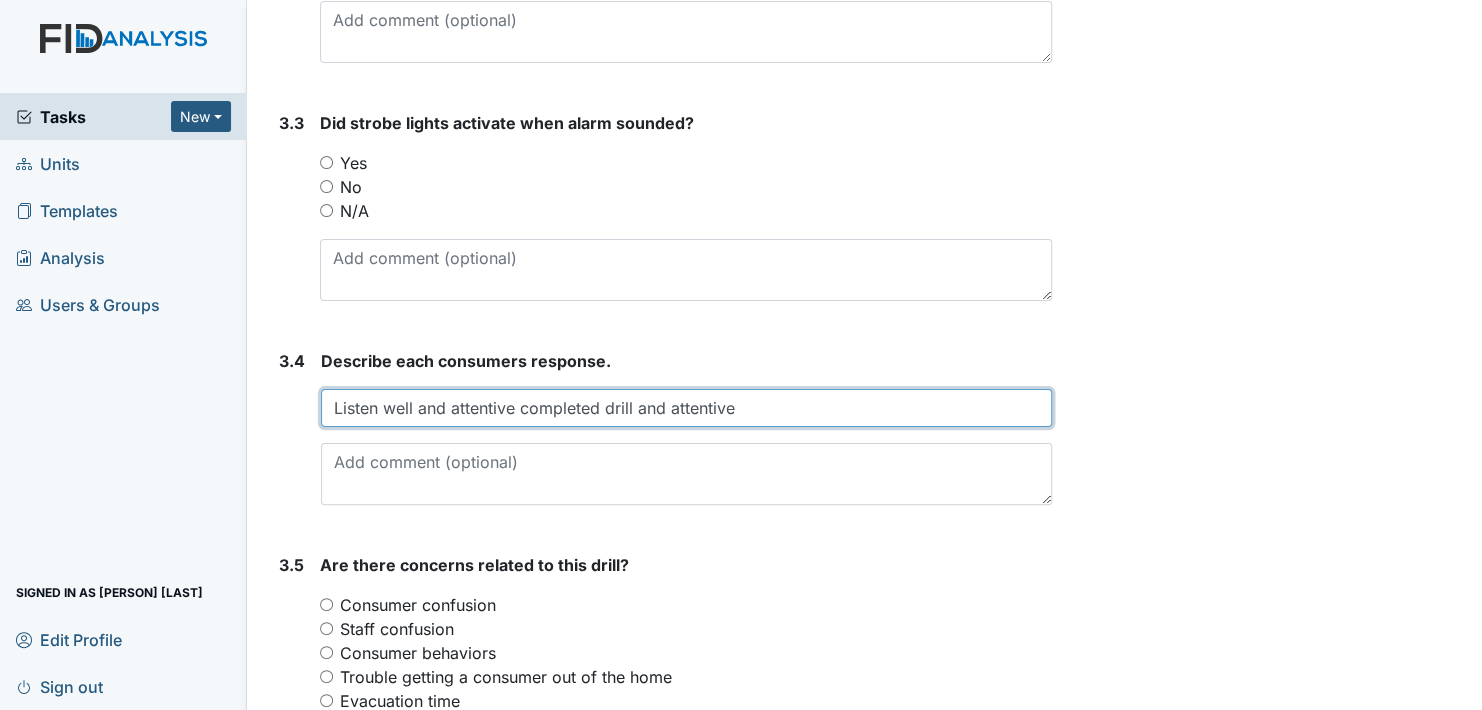 click on "Listen well and attentive completed drill and attentive" at bounding box center [686, 408] 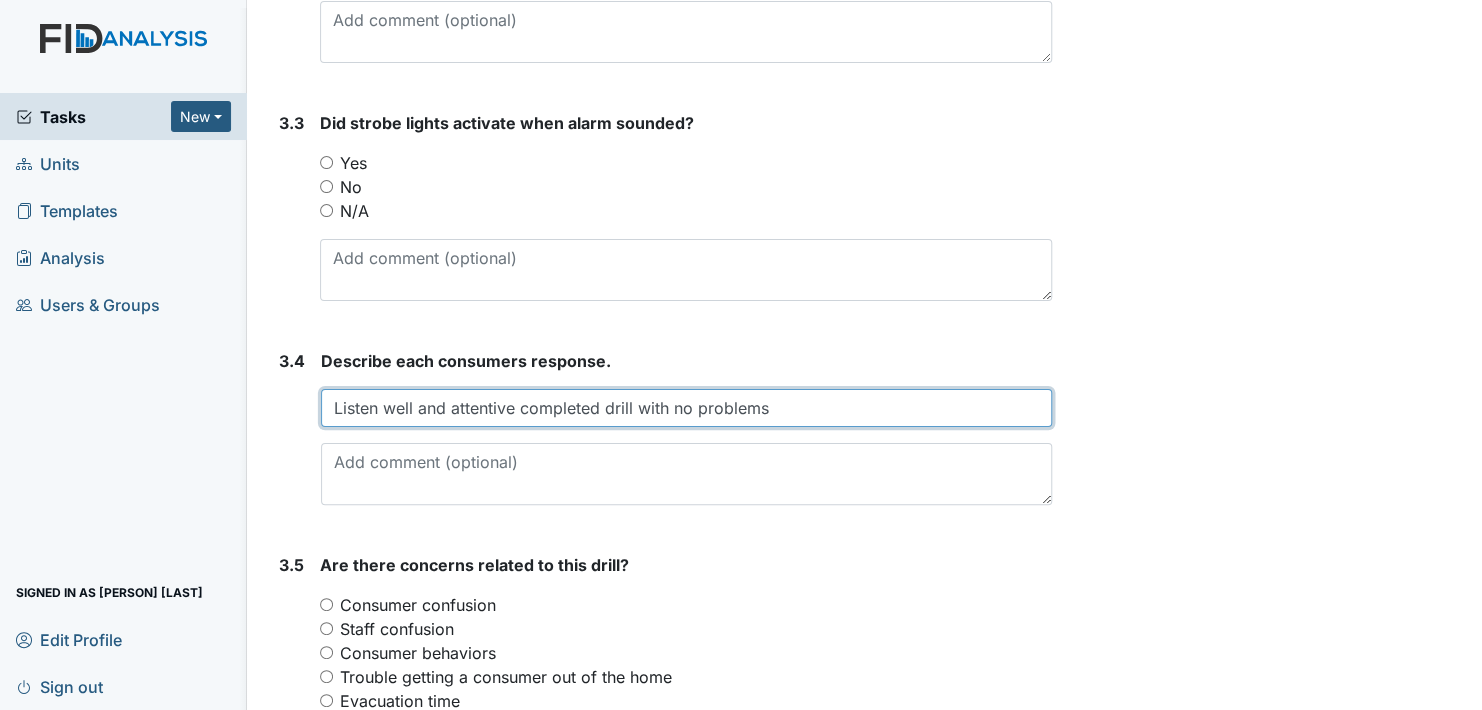 type on "Listen well and attentive completed drill with no problems" 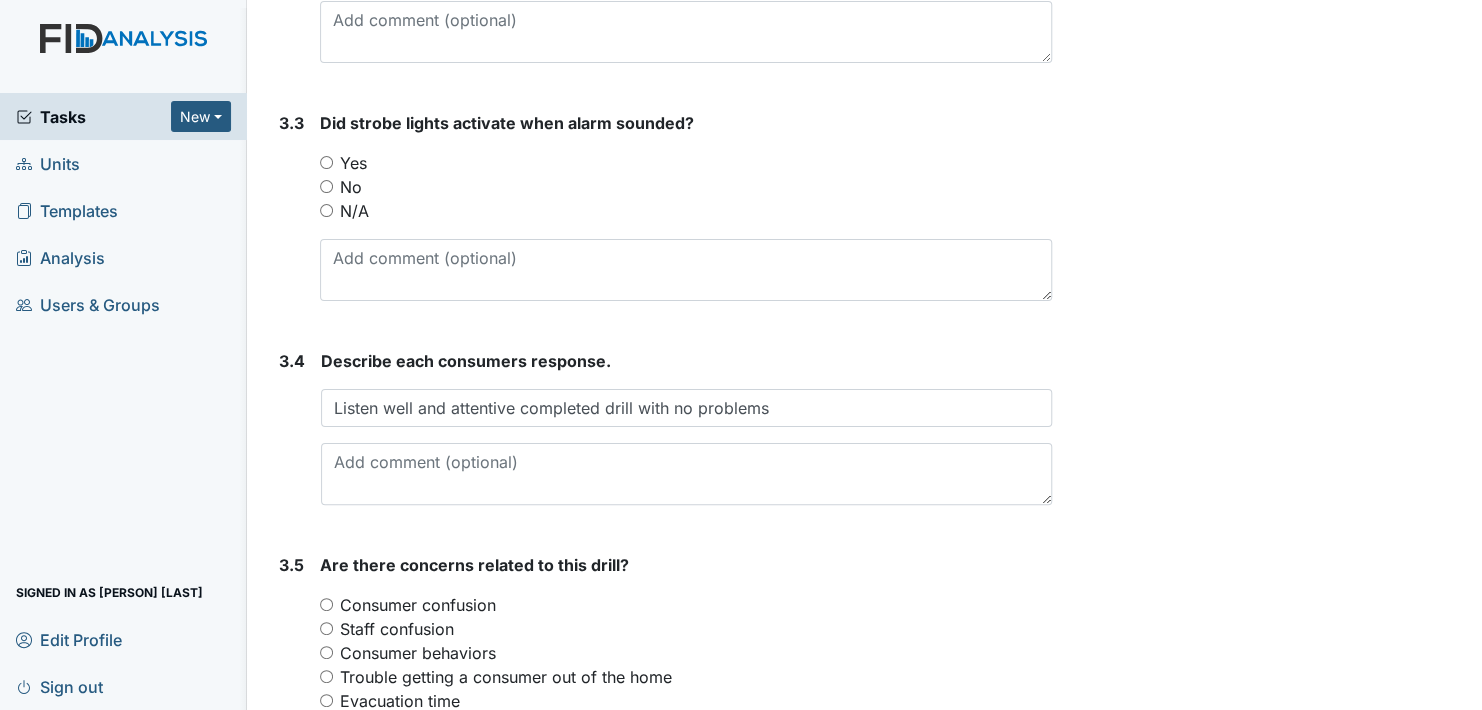 click on "Yes" at bounding box center [326, 162] 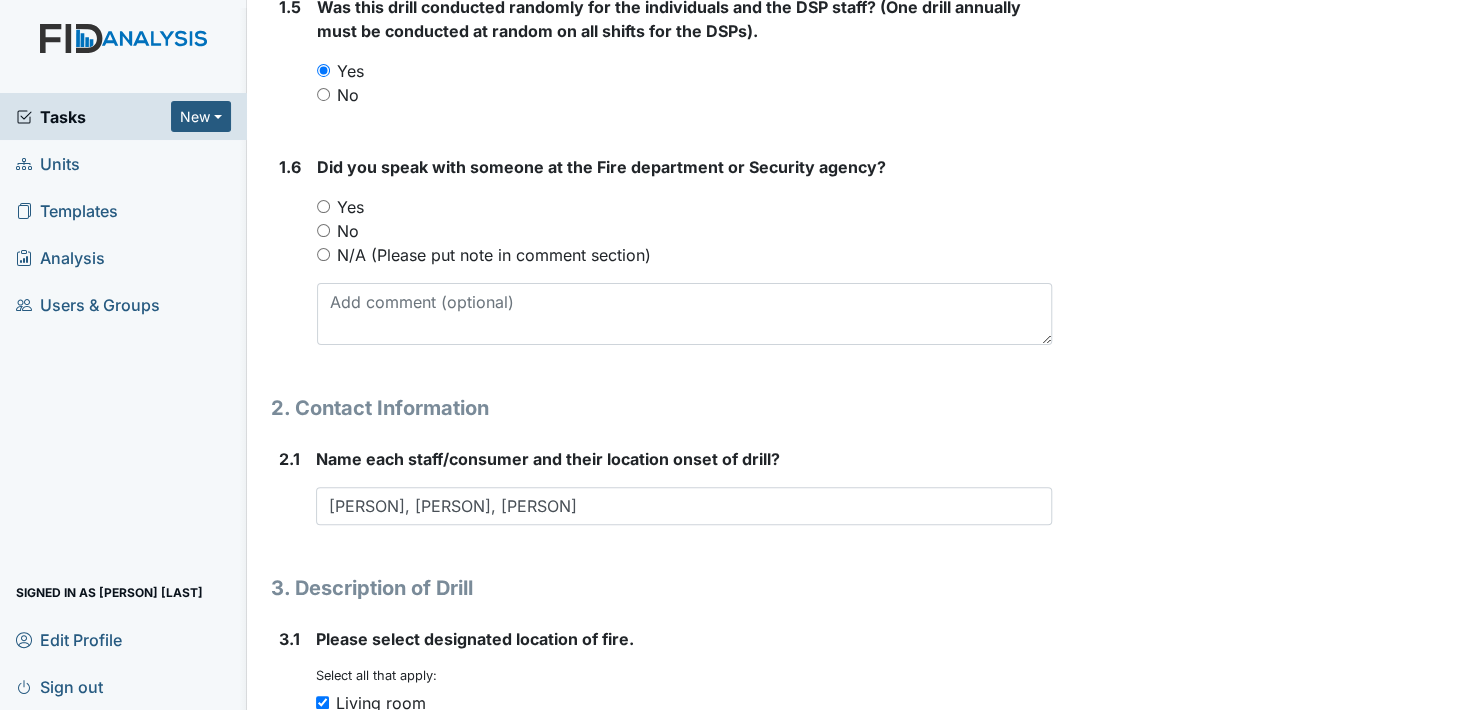 scroll, scrollTop: 854, scrollLeft: 0, axis: vertical 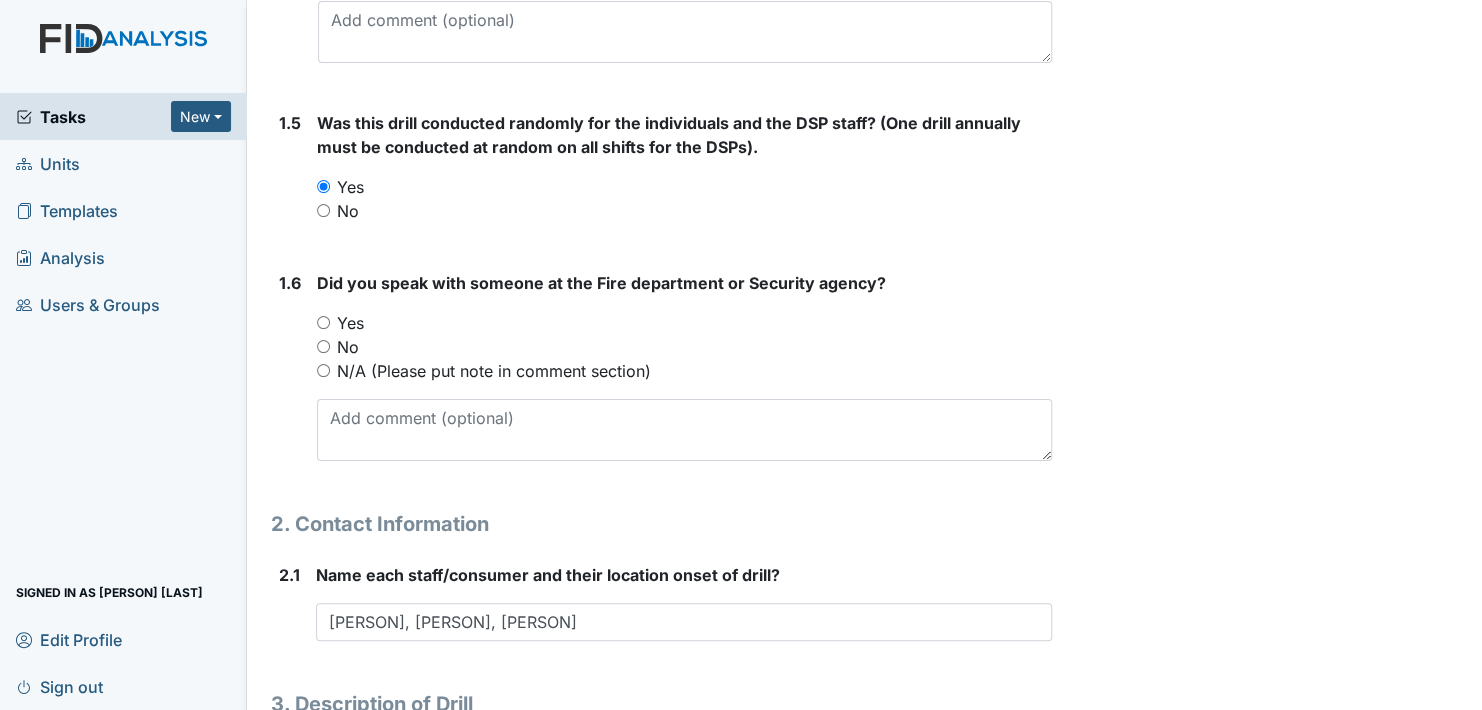 click on "Yes" at bounding box center [323, 322] 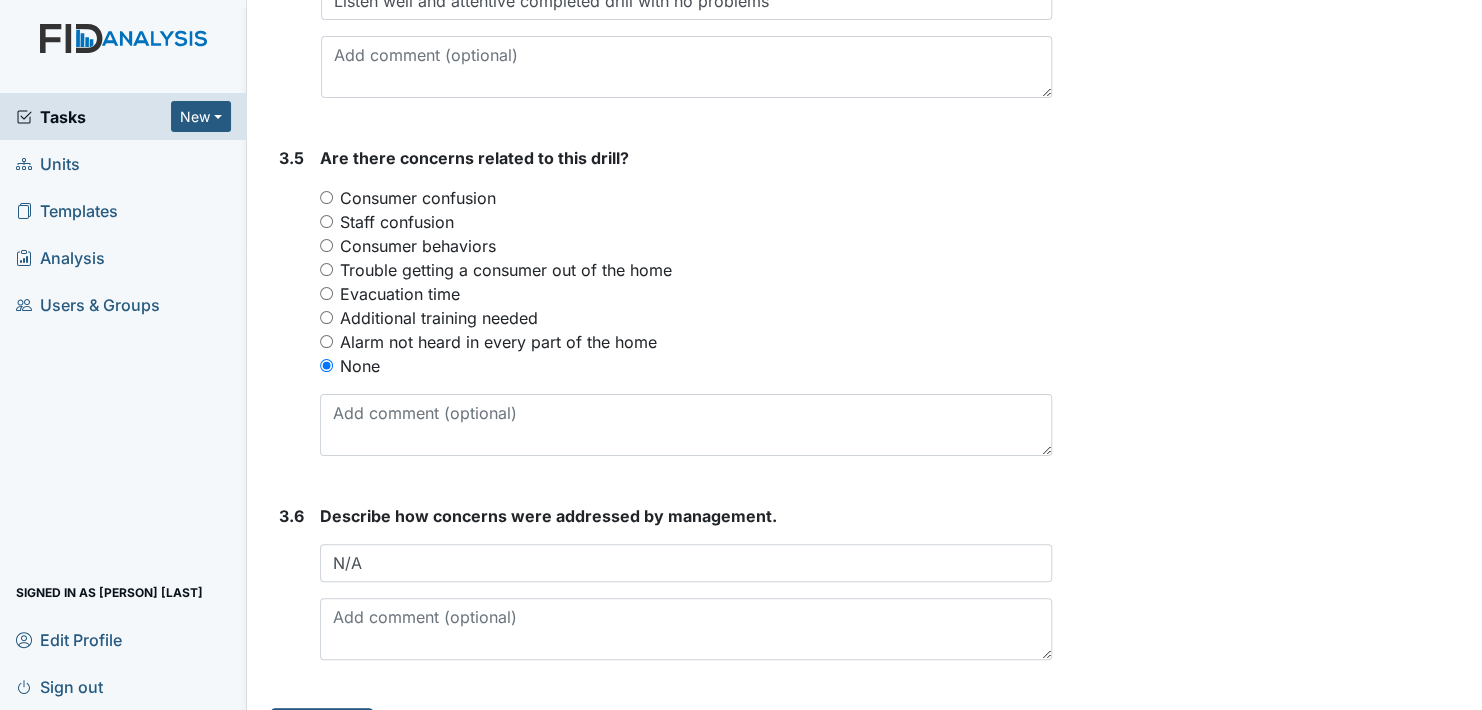 scroll, scrollTop: 2554, scrollLeft: 0, axis: vertical 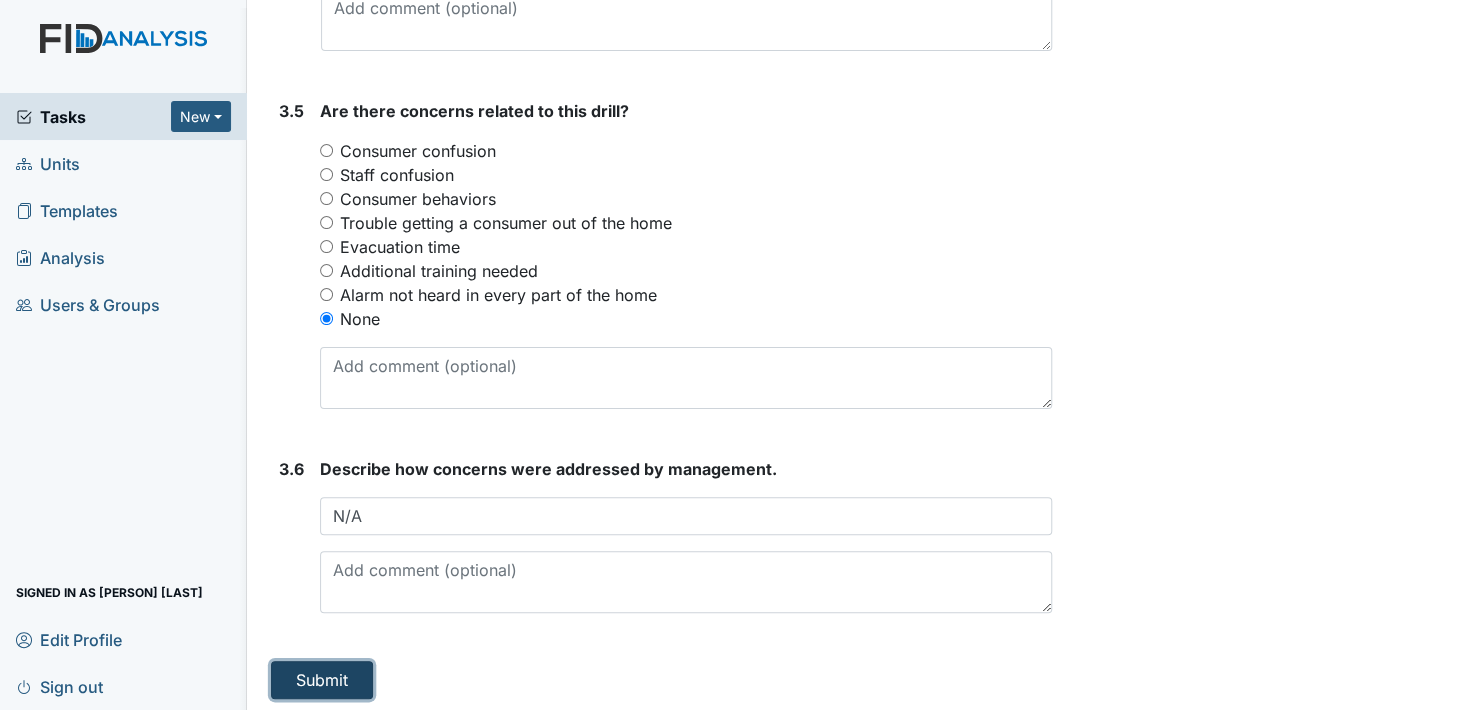 click on "Submit" at bounding box center (322, 680) 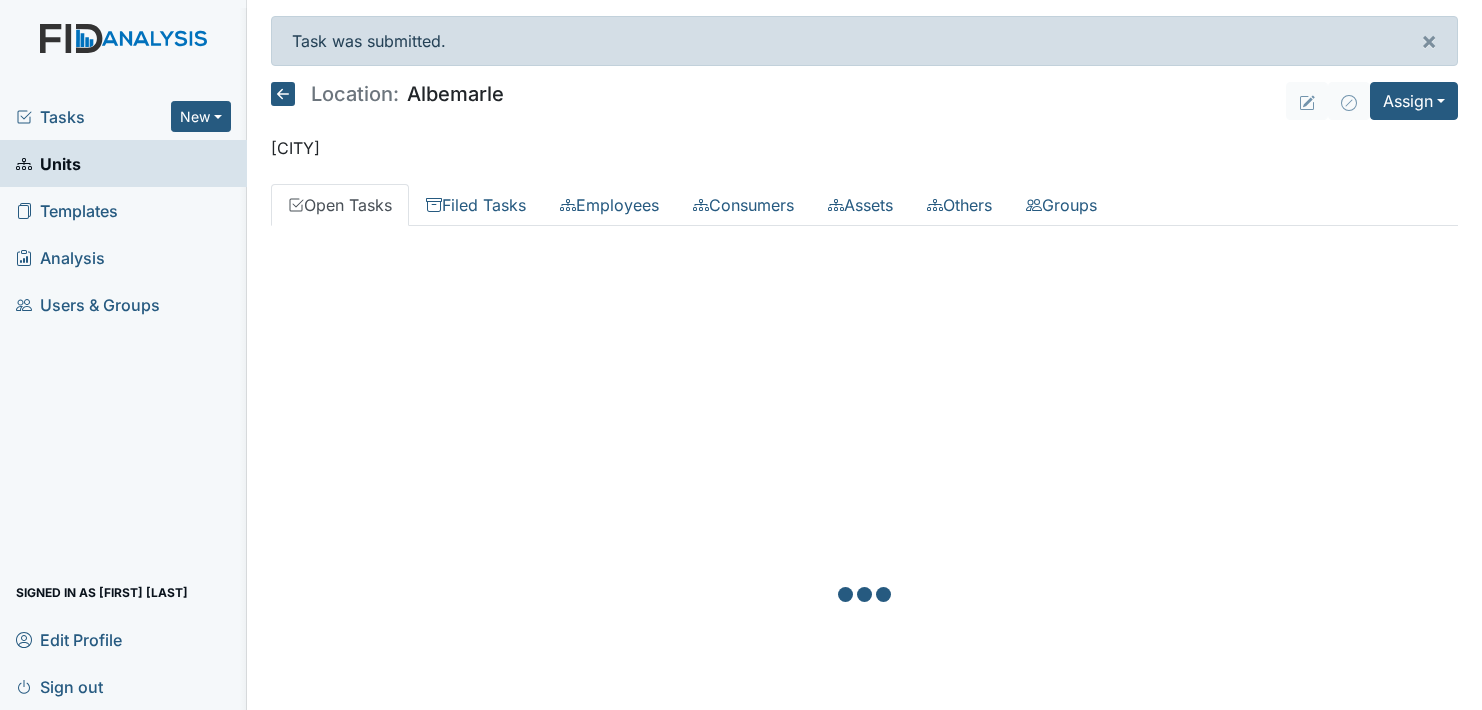 scroll, scrollTop: 0, scrollLeft: 0, axis: both 